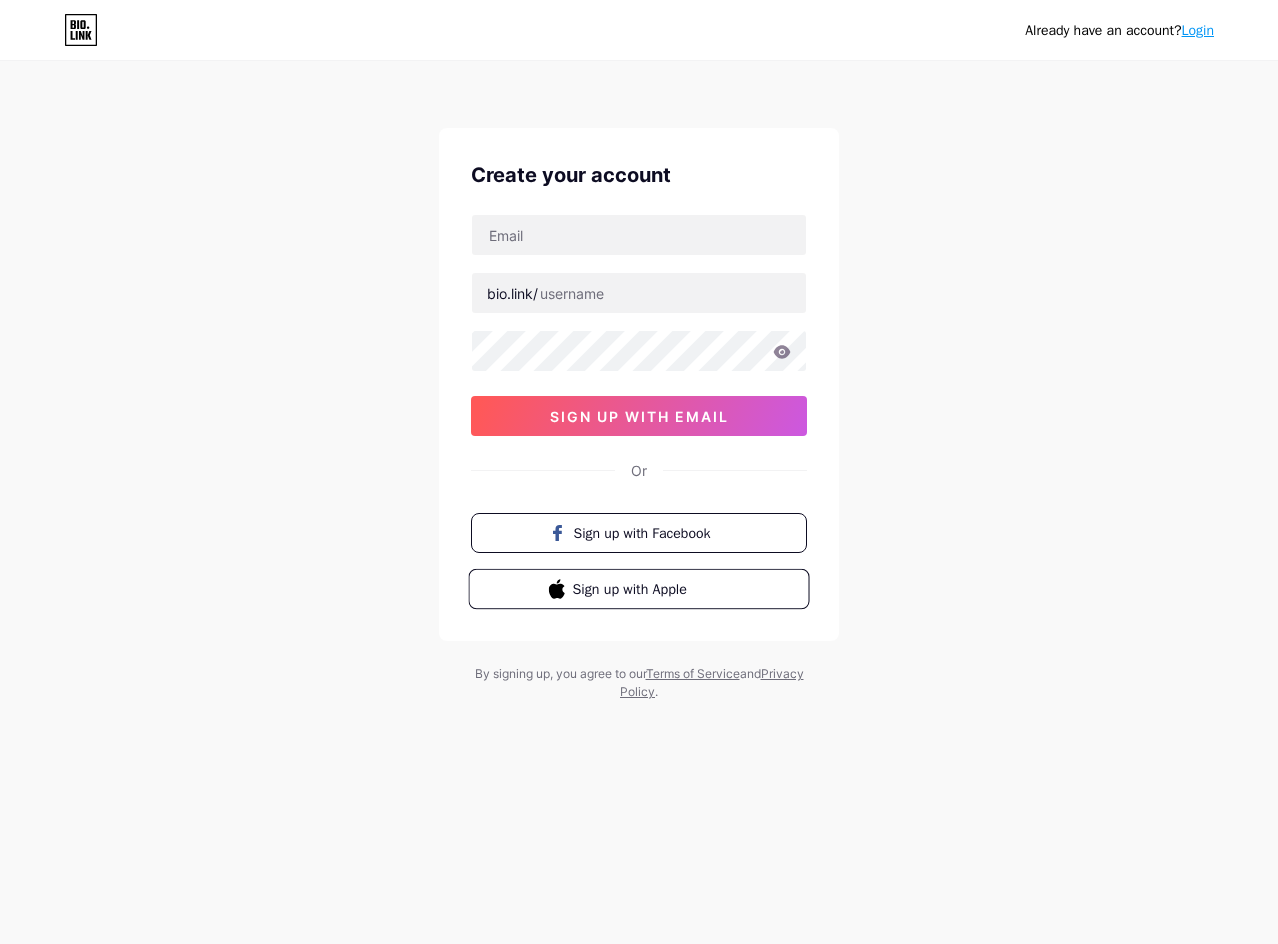 scroll, scrollTop: 0, scrollLeft: 0, axis: both 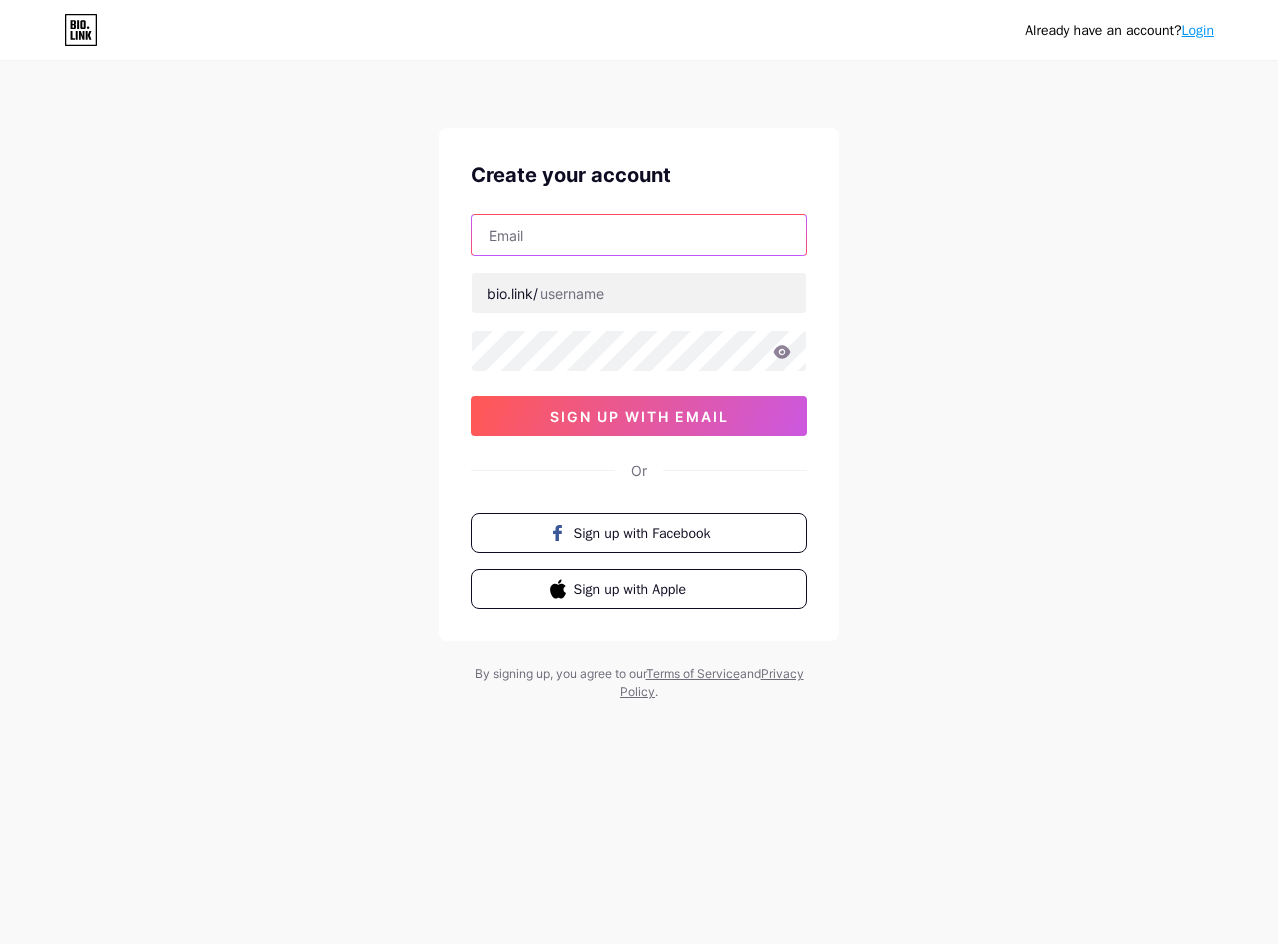 click at bounding box center [639, 235] 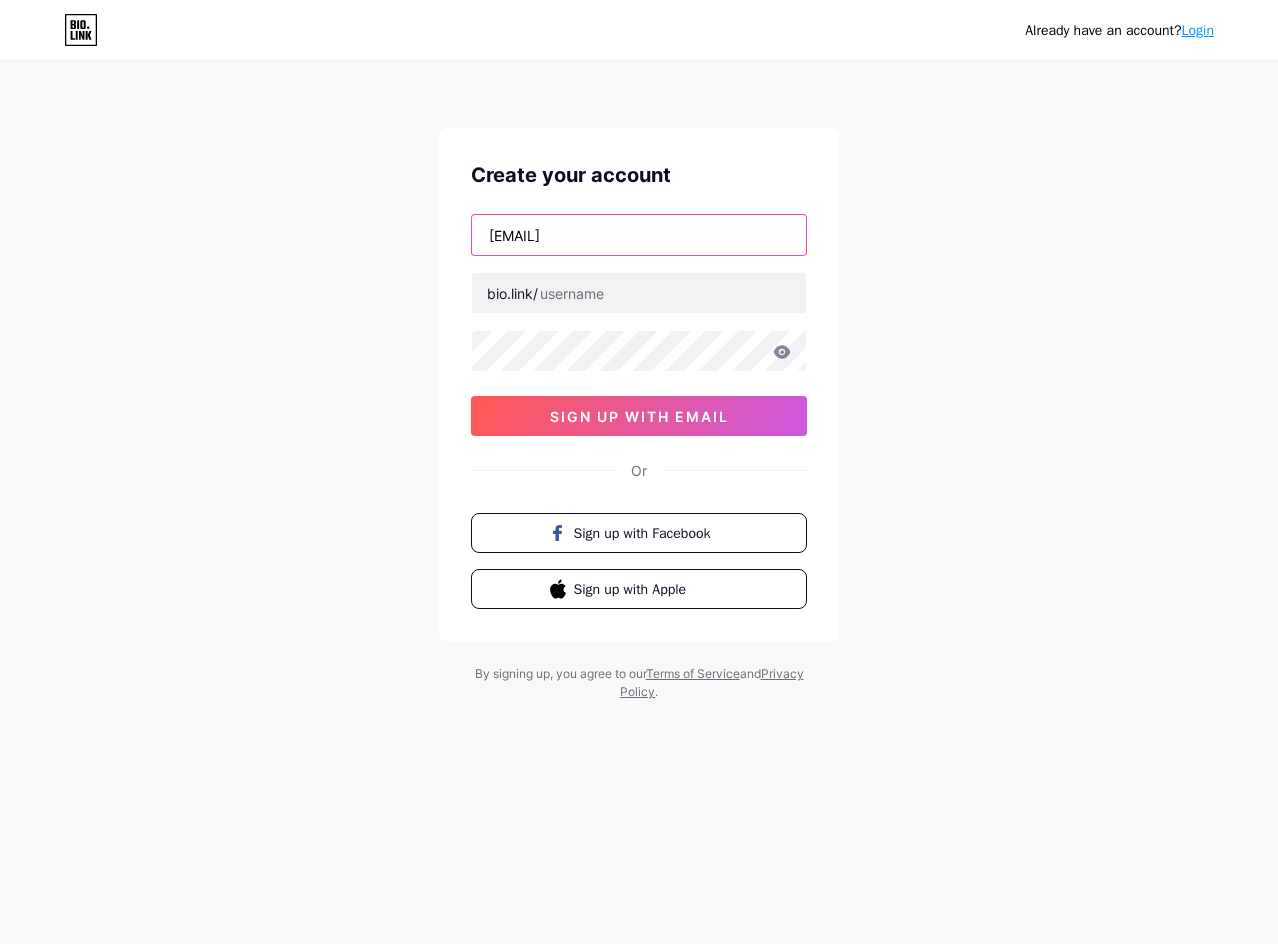 type on "[EMAIL]" 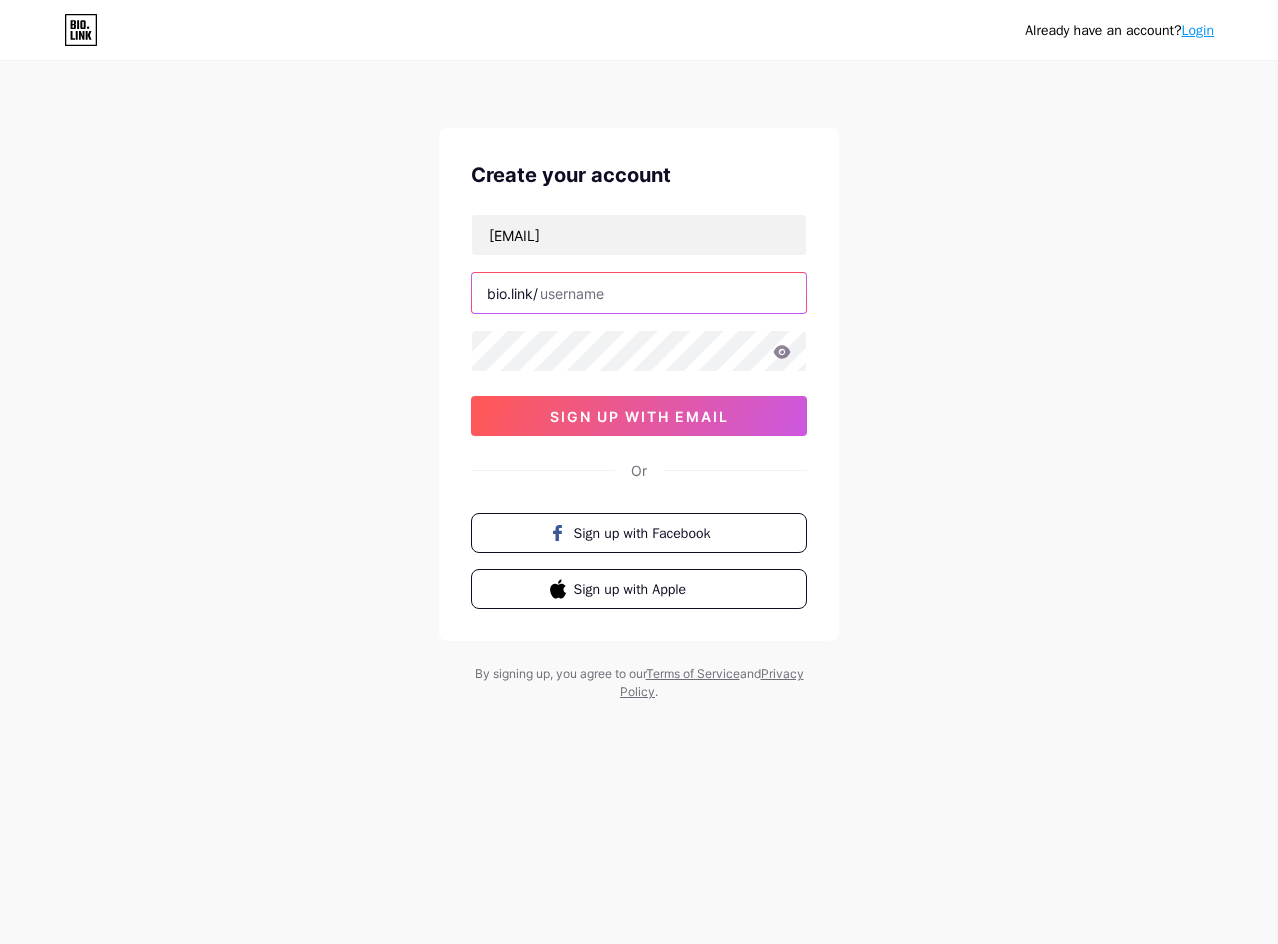 click at bounding box center [639, 293] 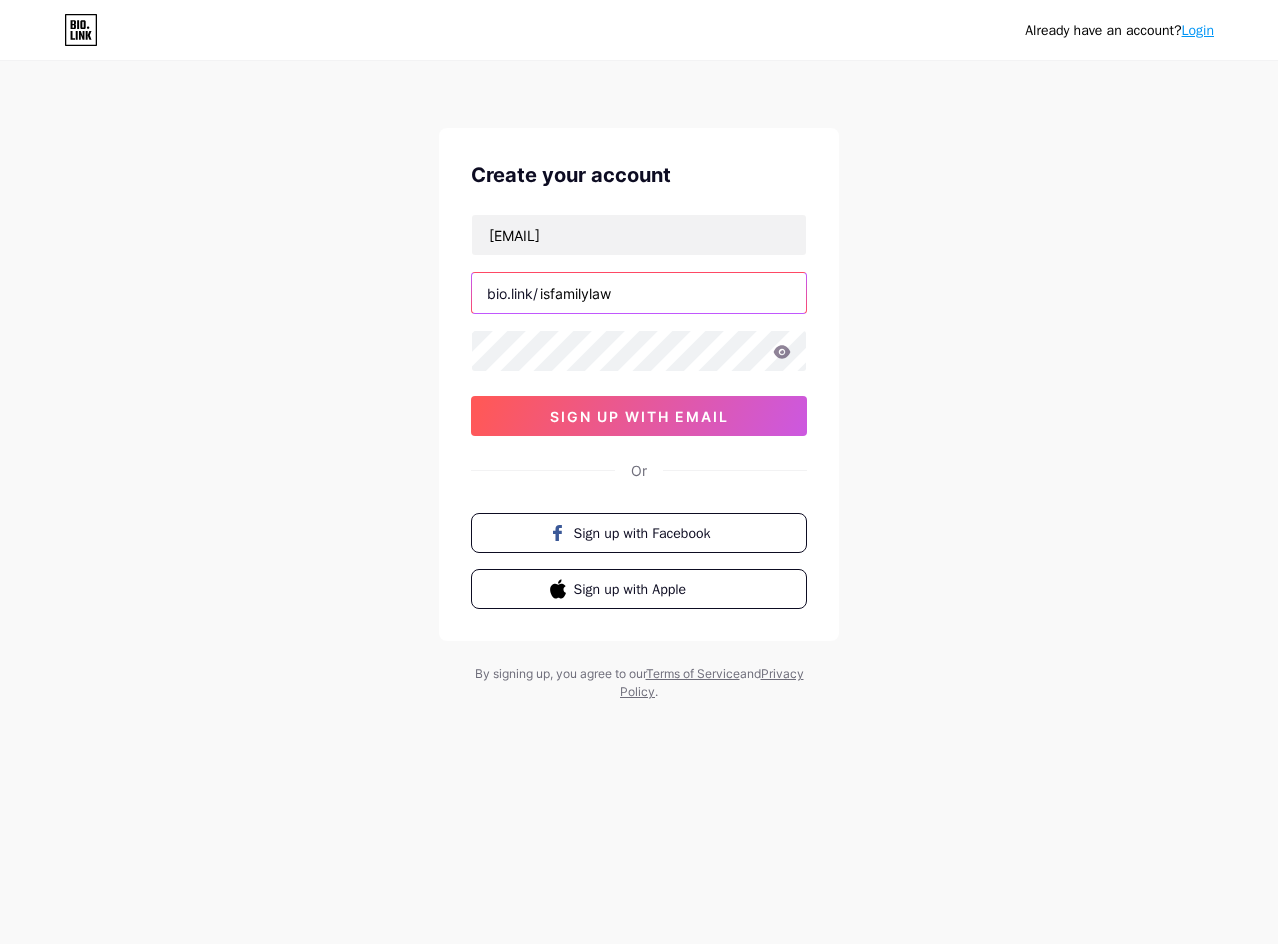 type on "isfamilylaw" 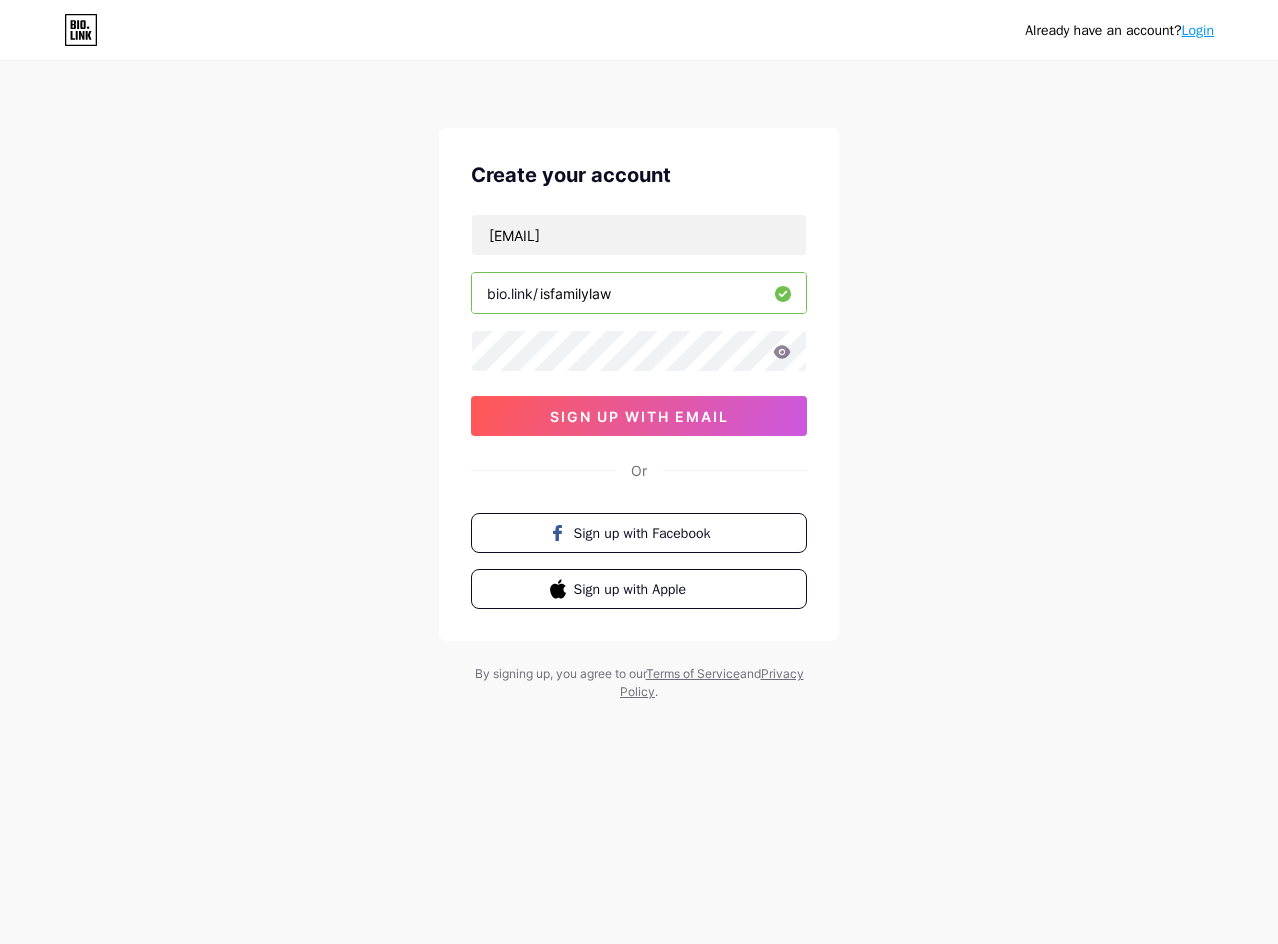 click on "[EMAIL] bio.link/isfamilylaw sign up with email" at bounding box center [639, 325] 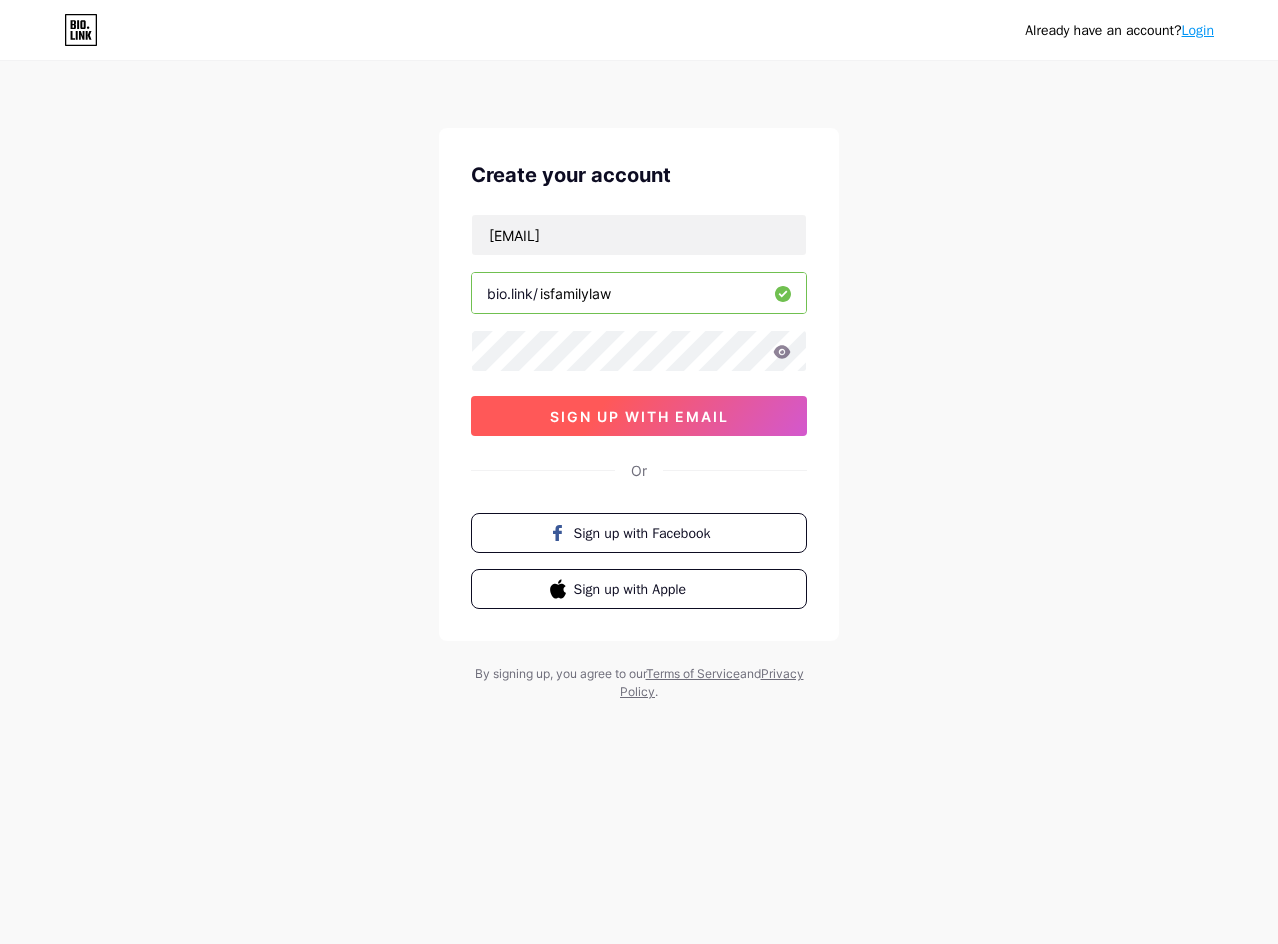 click on "sign up with email" at bounding box center (639, 416) 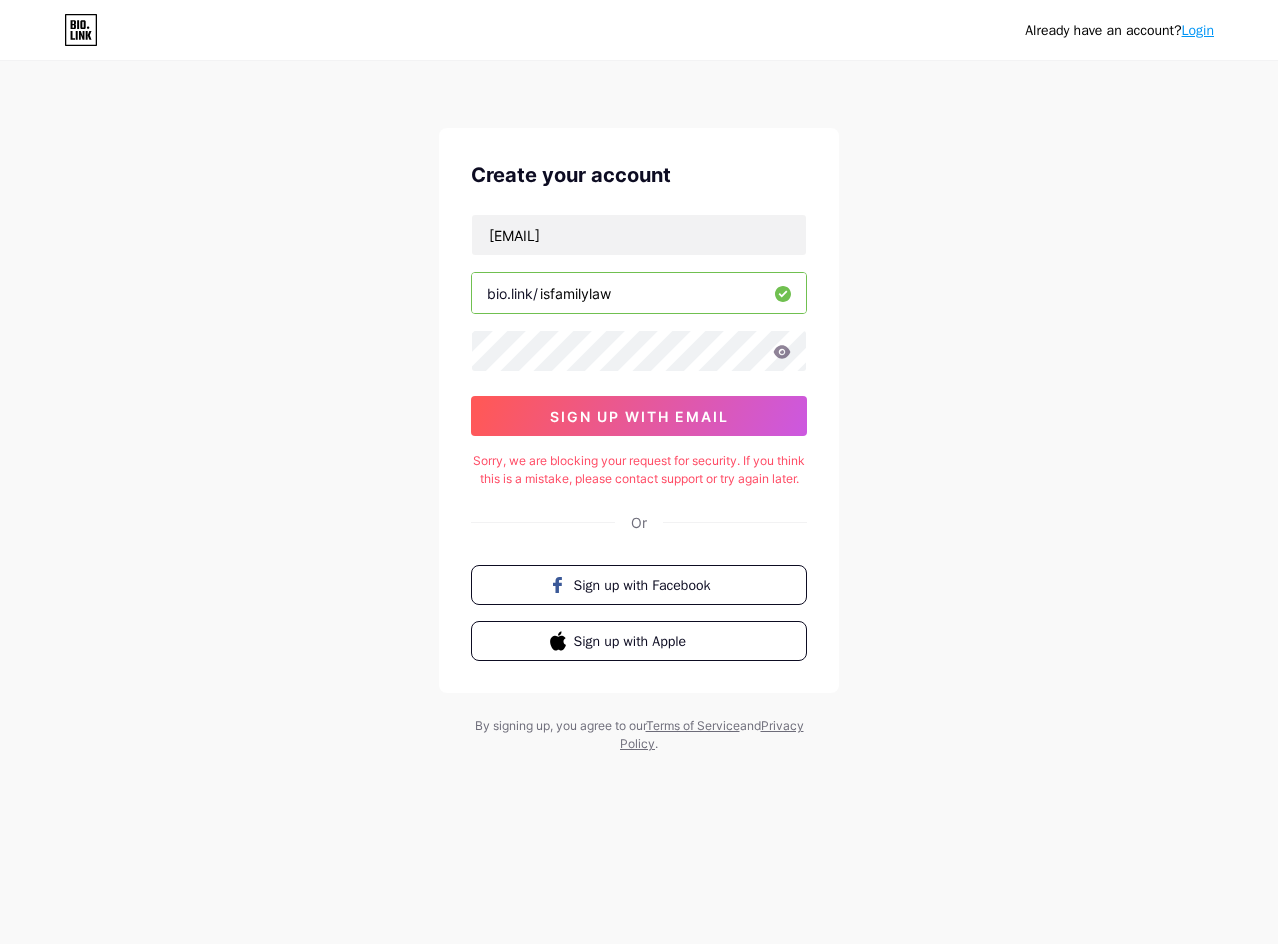 click on "Login" at bounding box center [1198, 30] 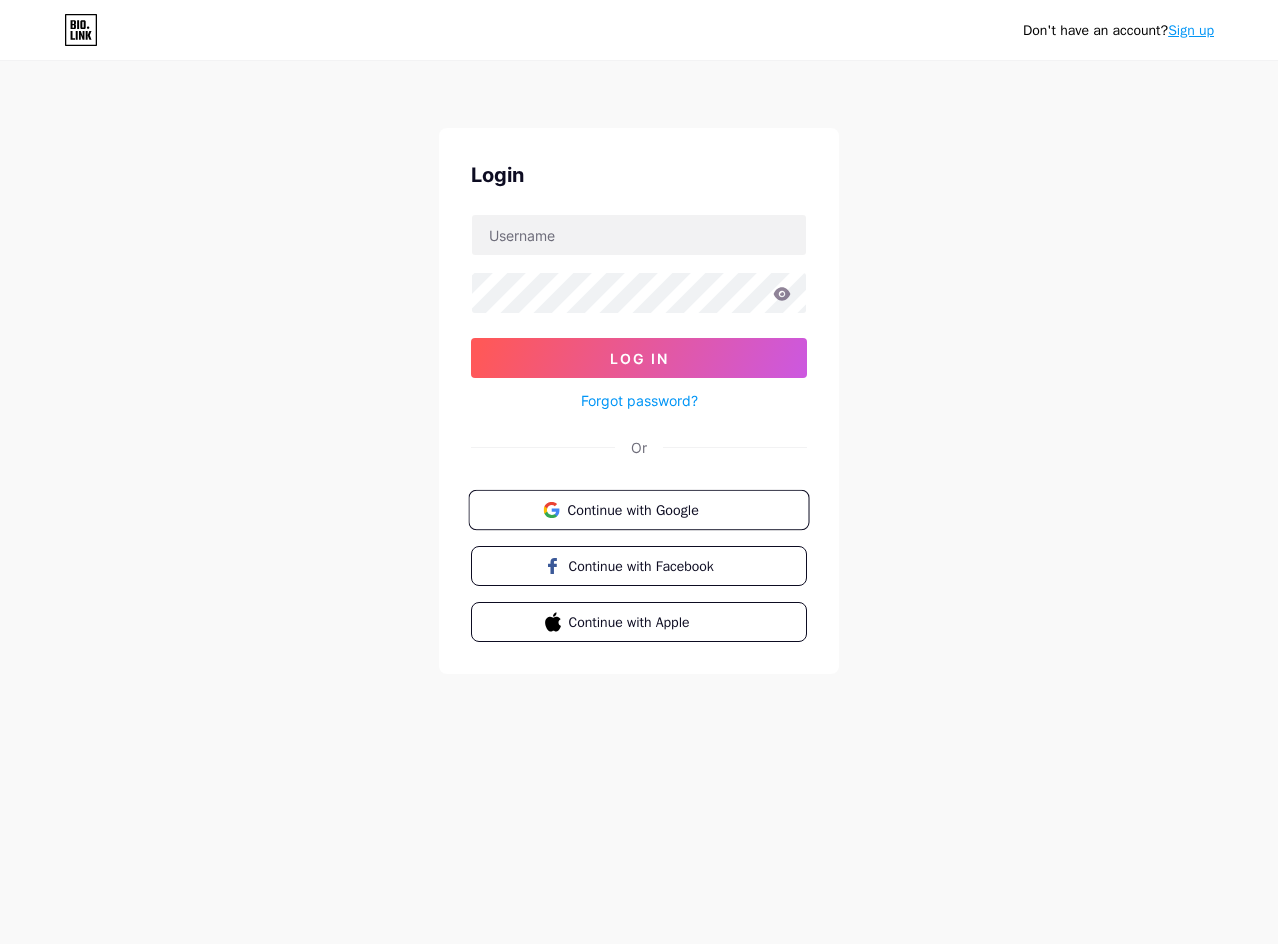 click on "Continue with Google" at bounding box center [650, 509] 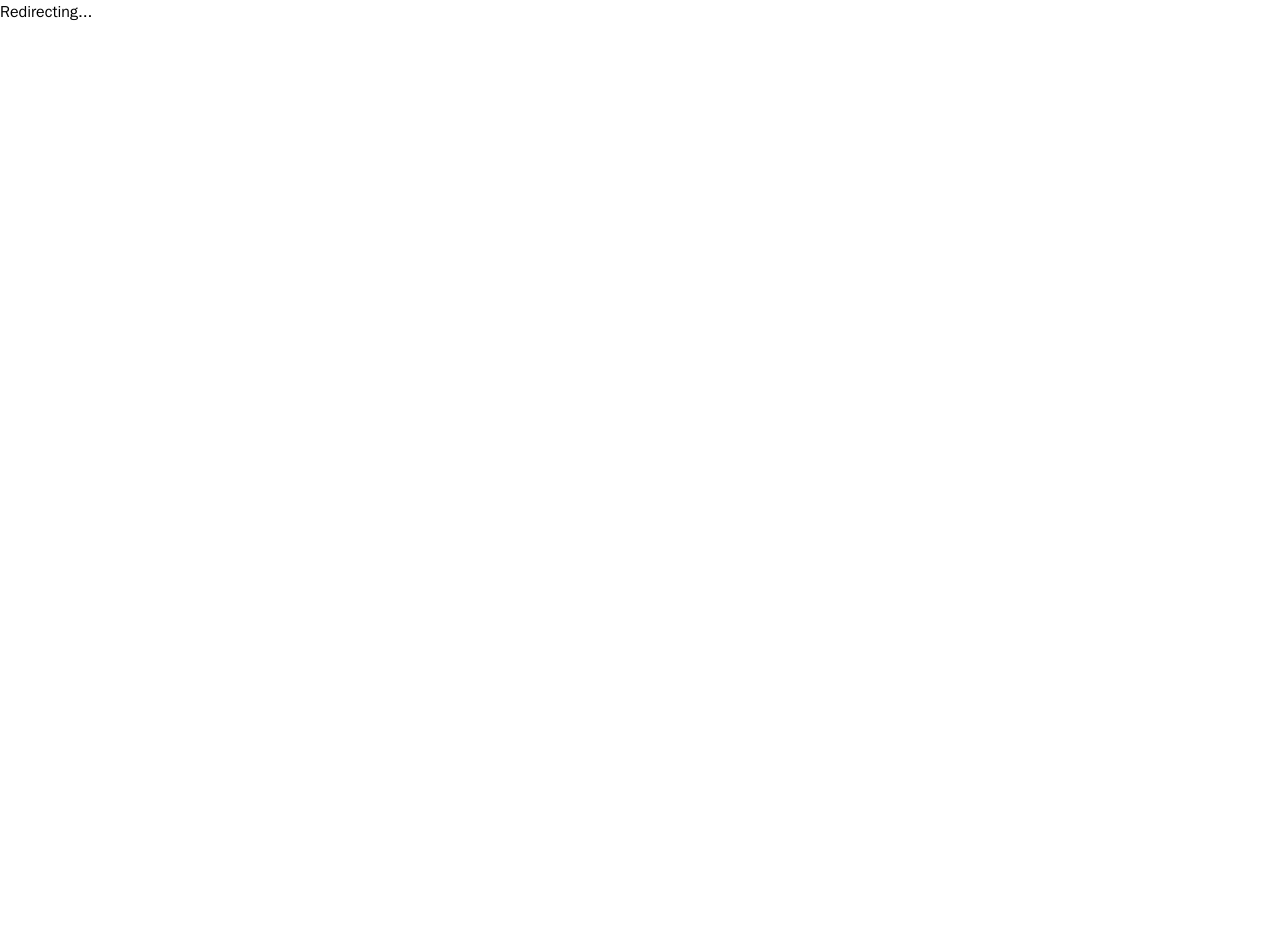 scroll, scrollTop: 0, scrollLeft: 0, axis: both 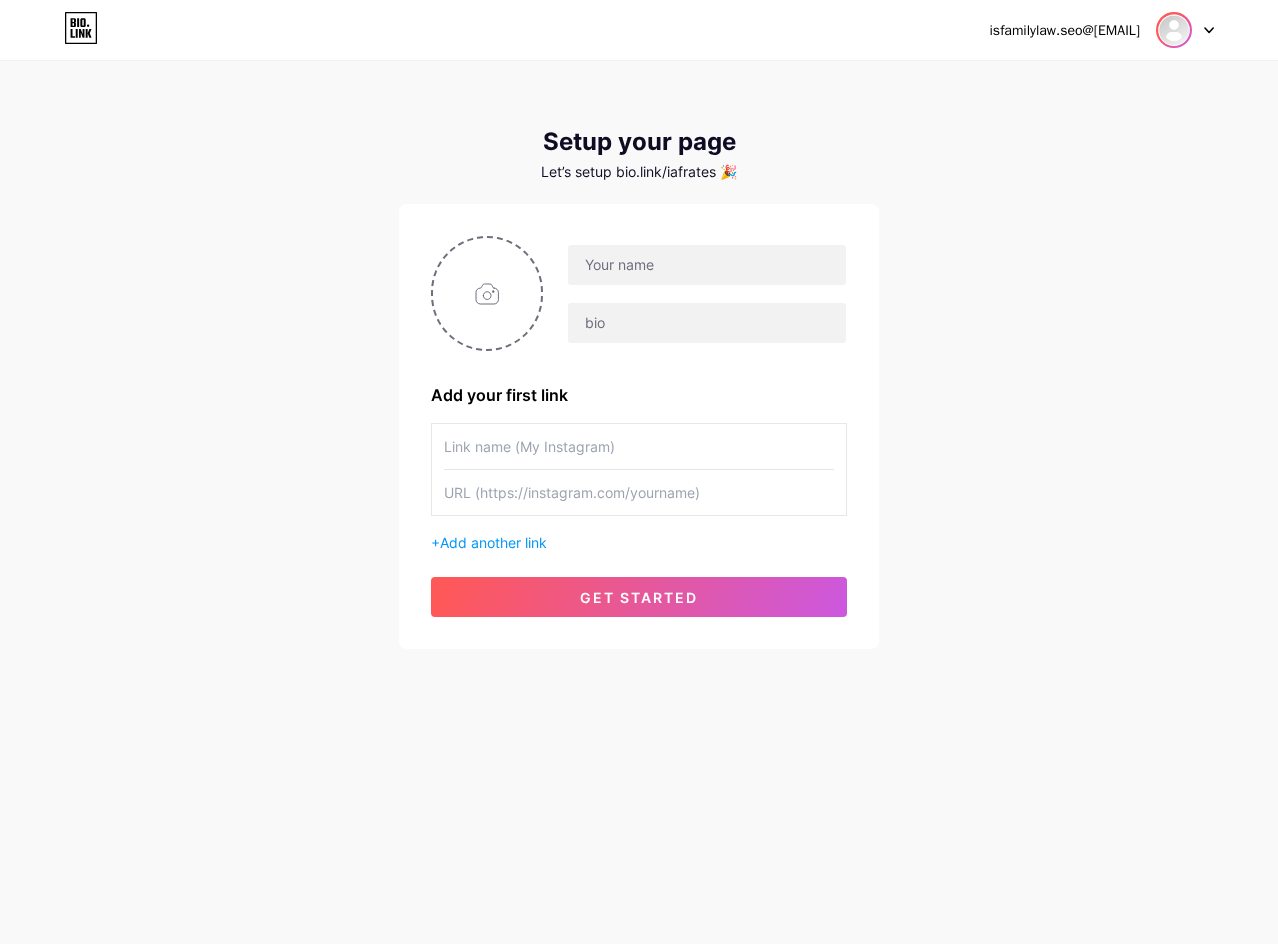 click at bounding box center [1174, 30] 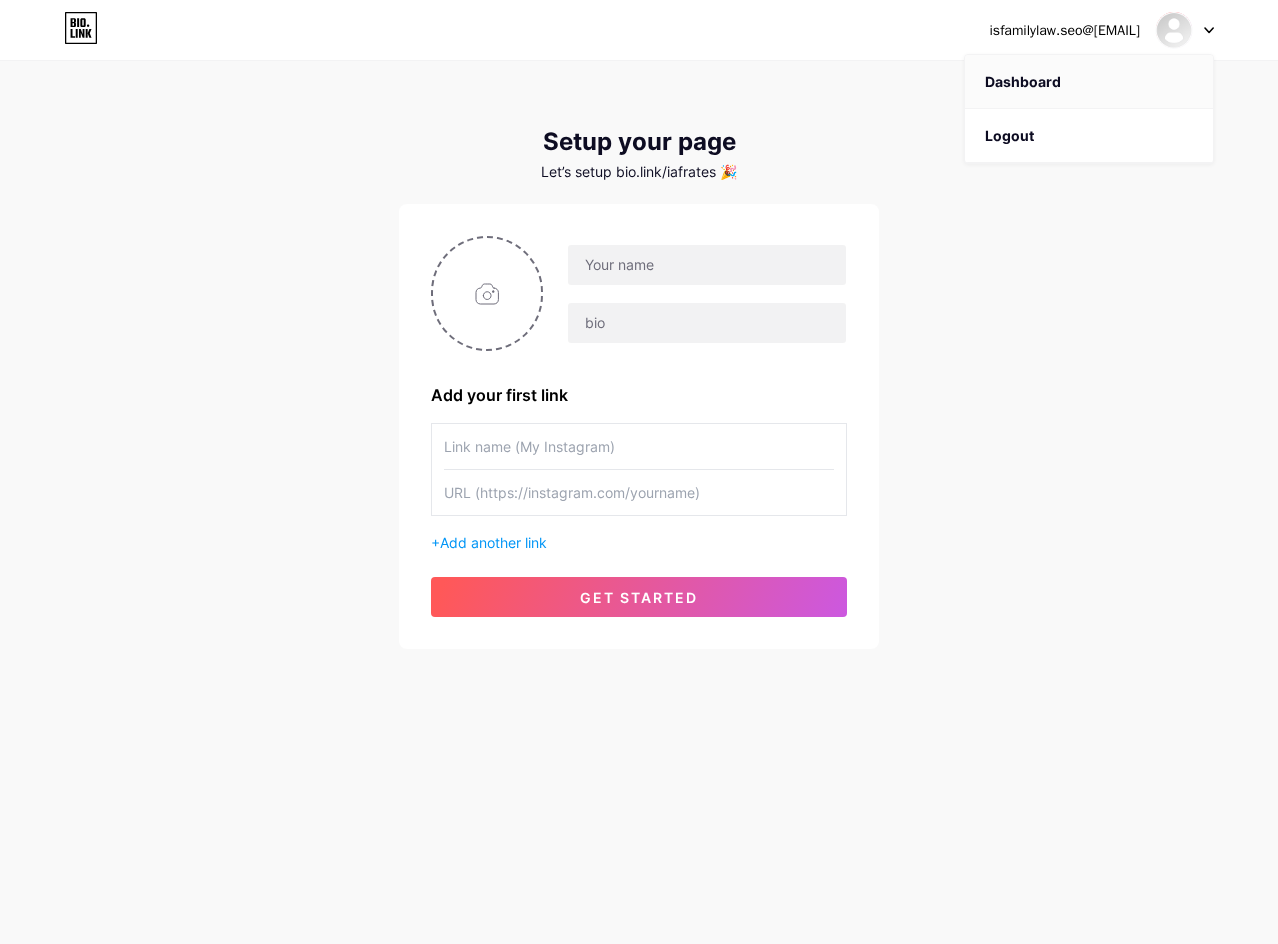 click on "Dashboard" at bounding box center (1089, 82) 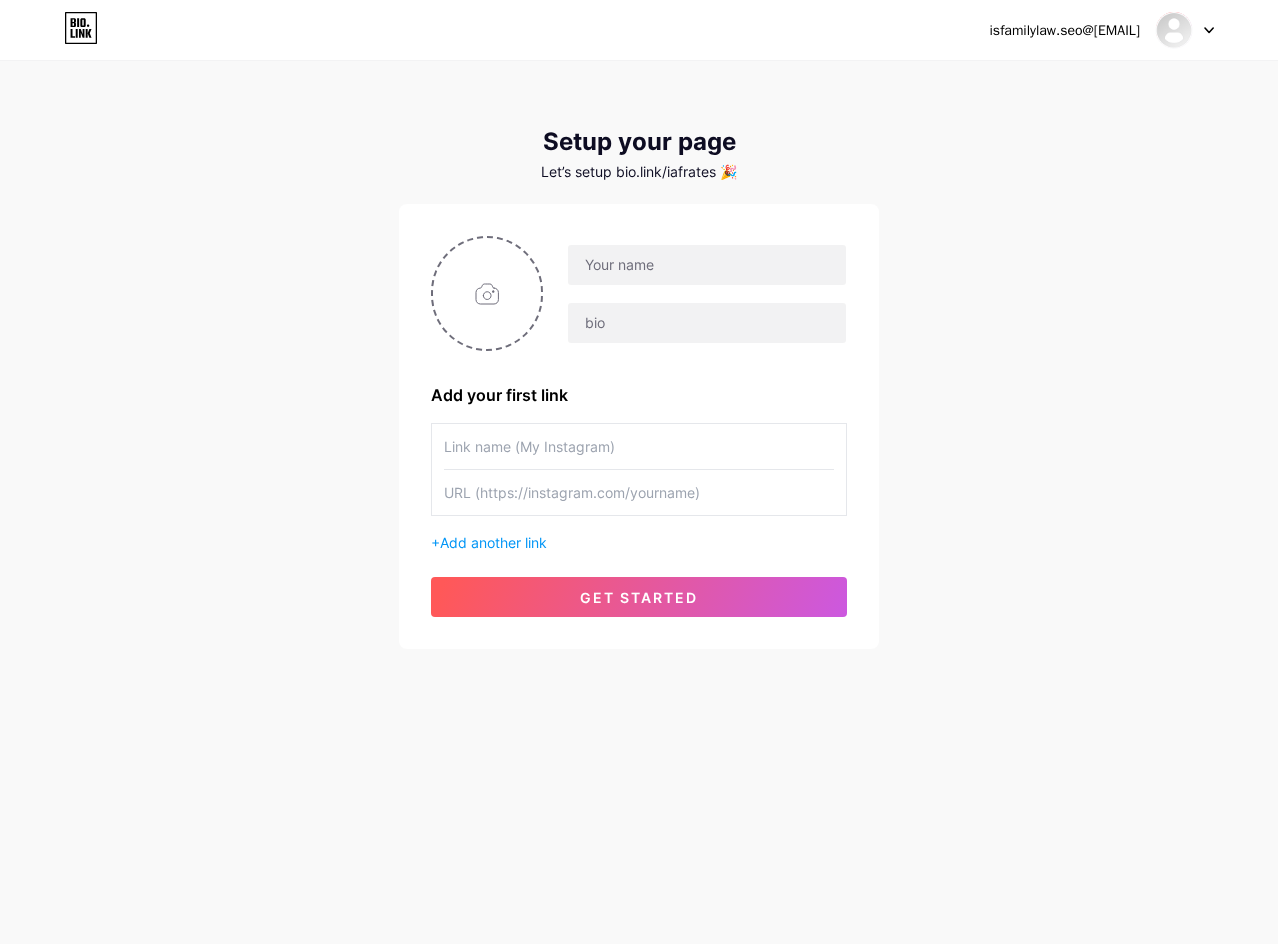 click at bounding box center (695, 294) 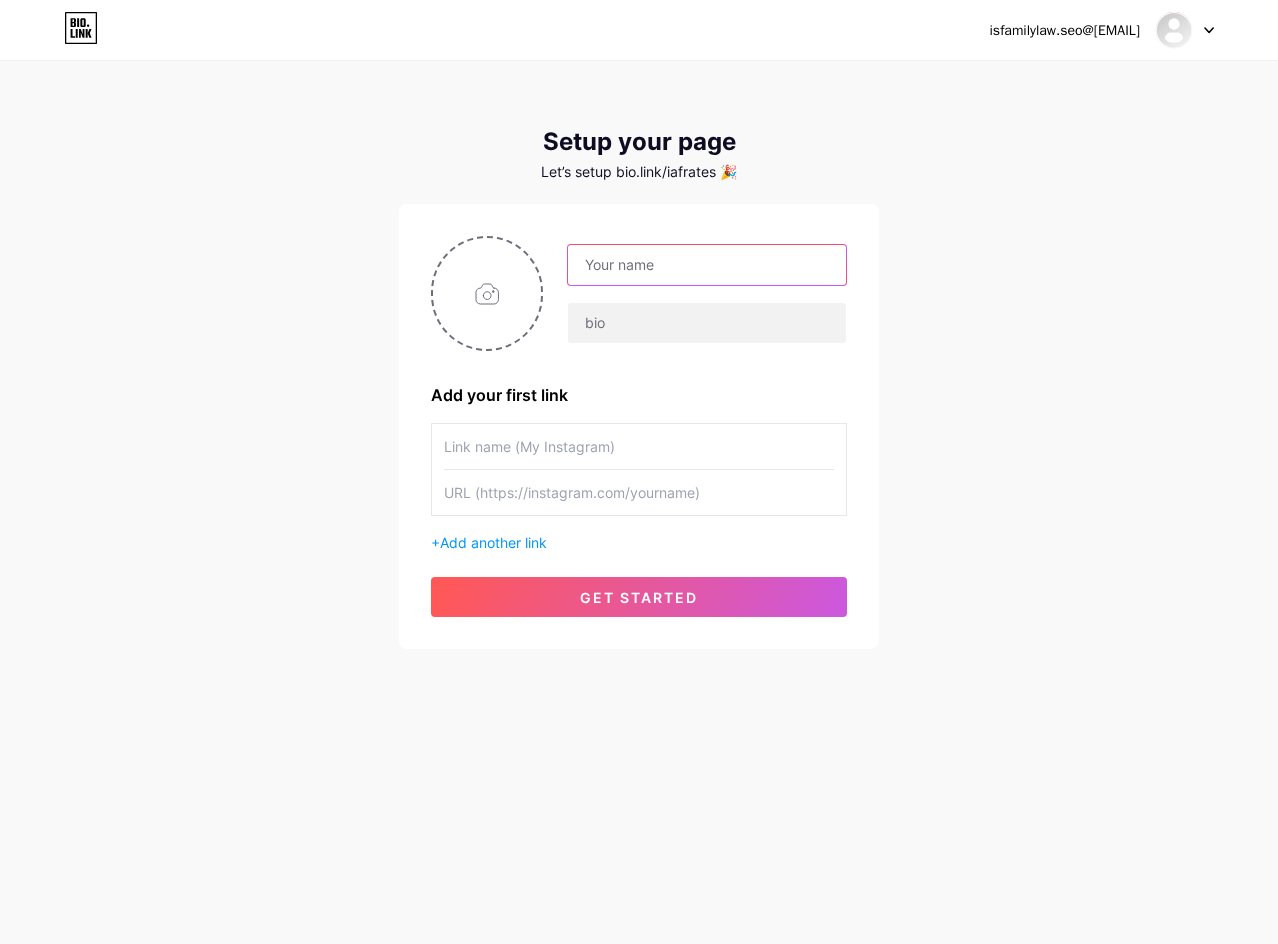 click at bounding box center [707, 265] 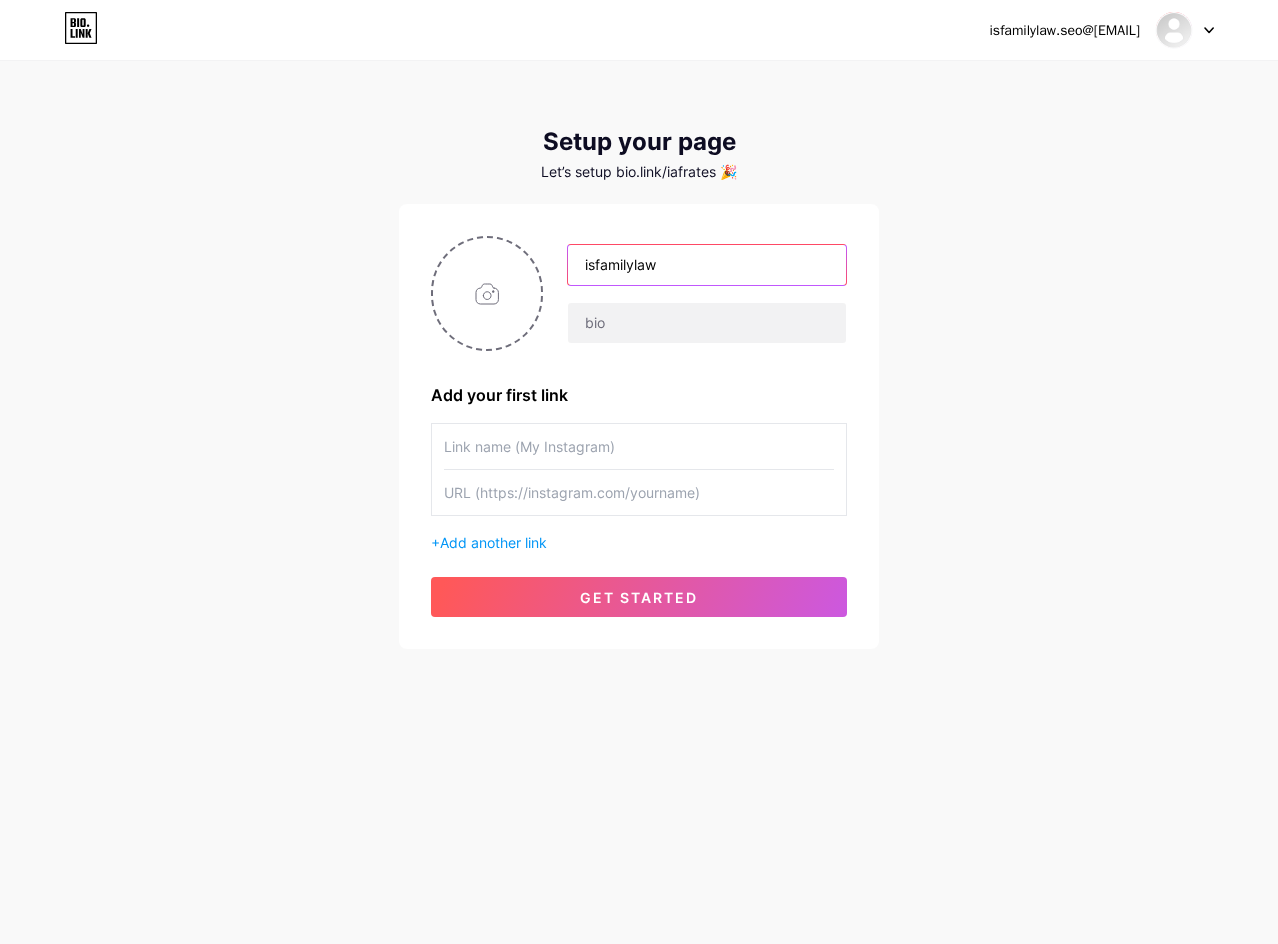 type on "isfamilylaw" 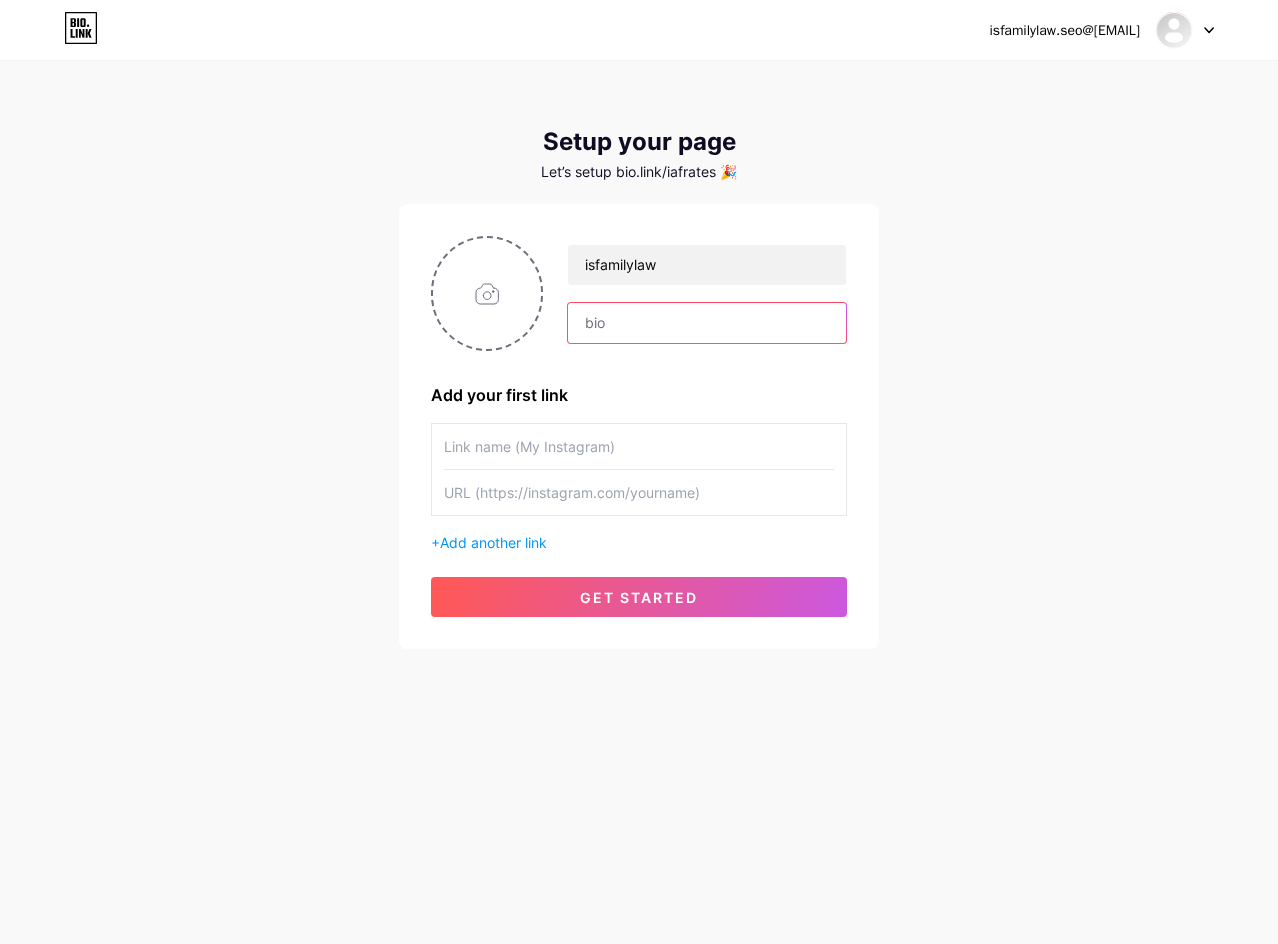 click at bounding box center [707, 323] 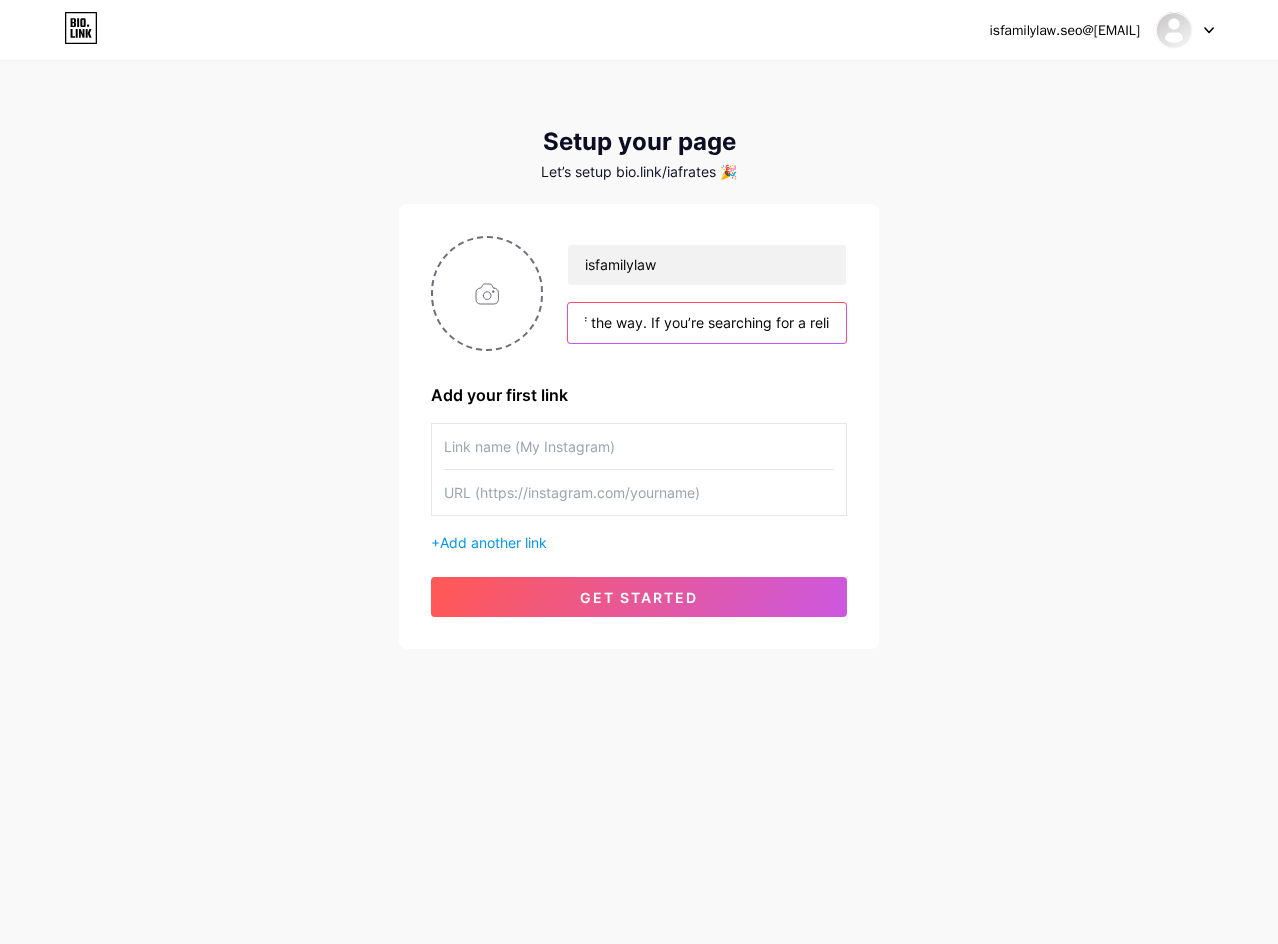 scroll, scrollTop: 0, scrollLeft: 0, axis: both 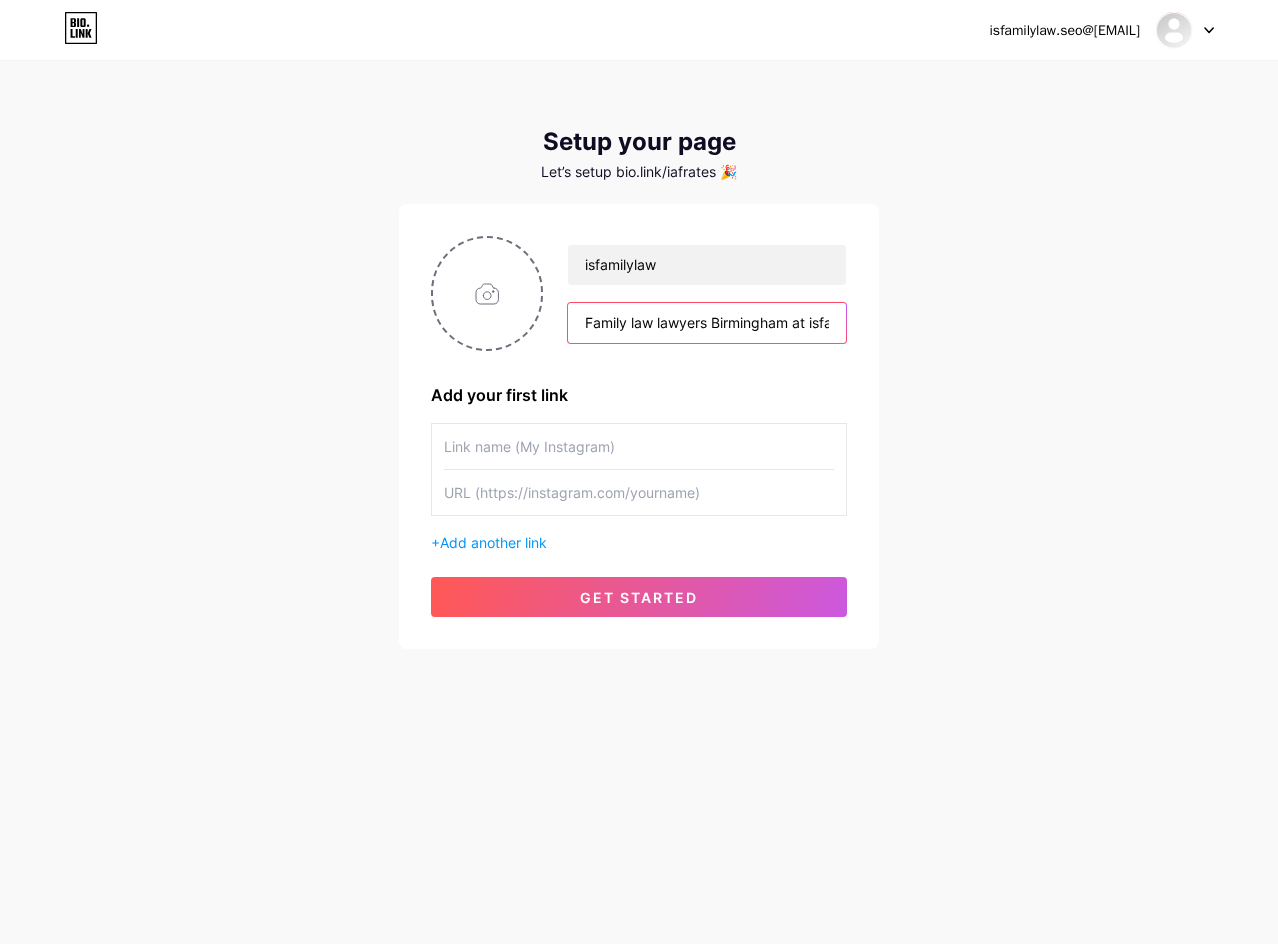 click on "Family law lawyers Birmingham at isfamilylaw in Clinton Township, [STATE], [COUNTRY], provide expert legal services tailored to your family's needs. Our experienced divorce lawyers Birmingham are dedicated to guiding you through the complexities of divorce, ensuring your rights are protected every step of the way. If you’re searching for a relia" at bounding box center [707, 323] 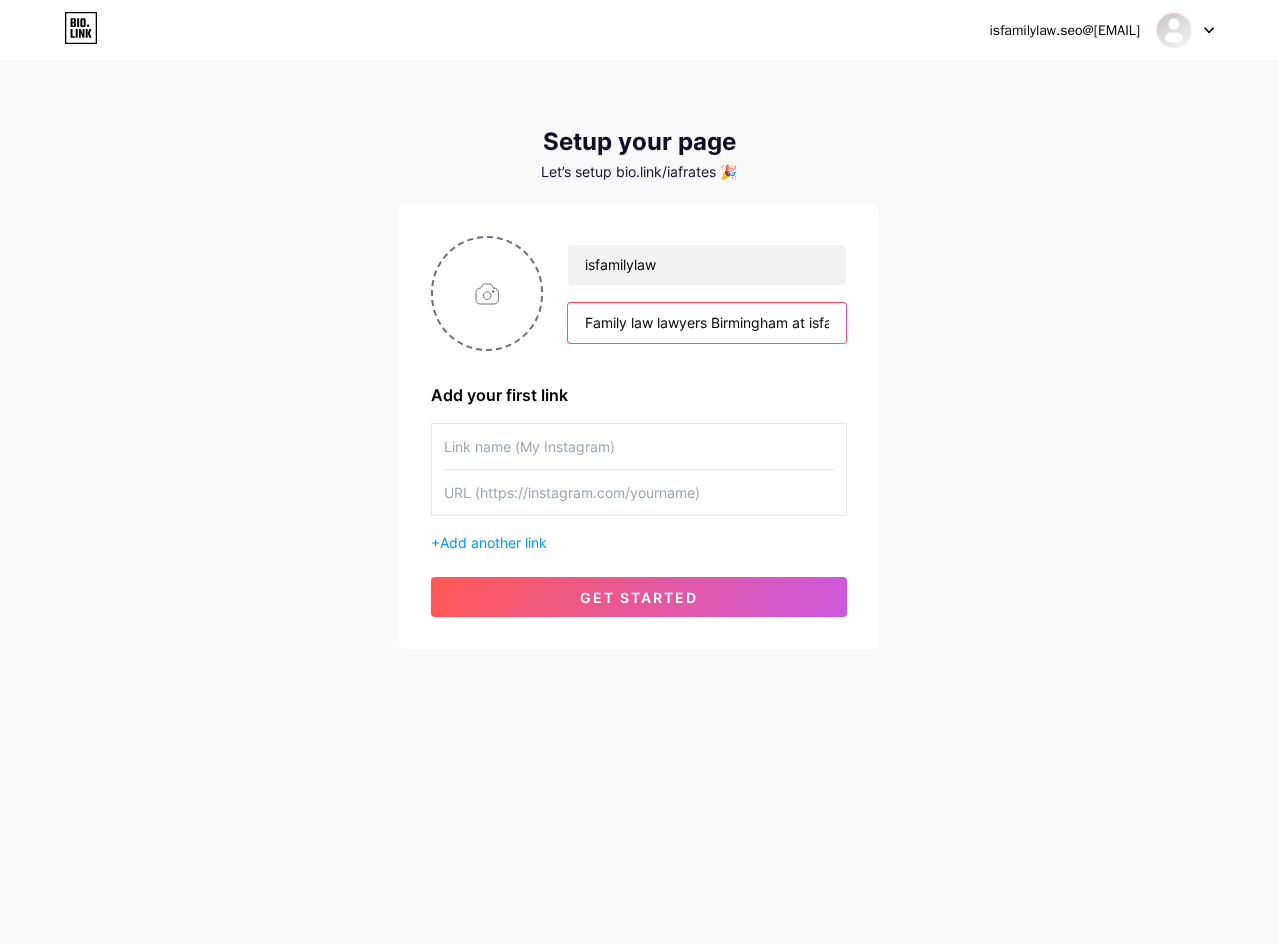 paste 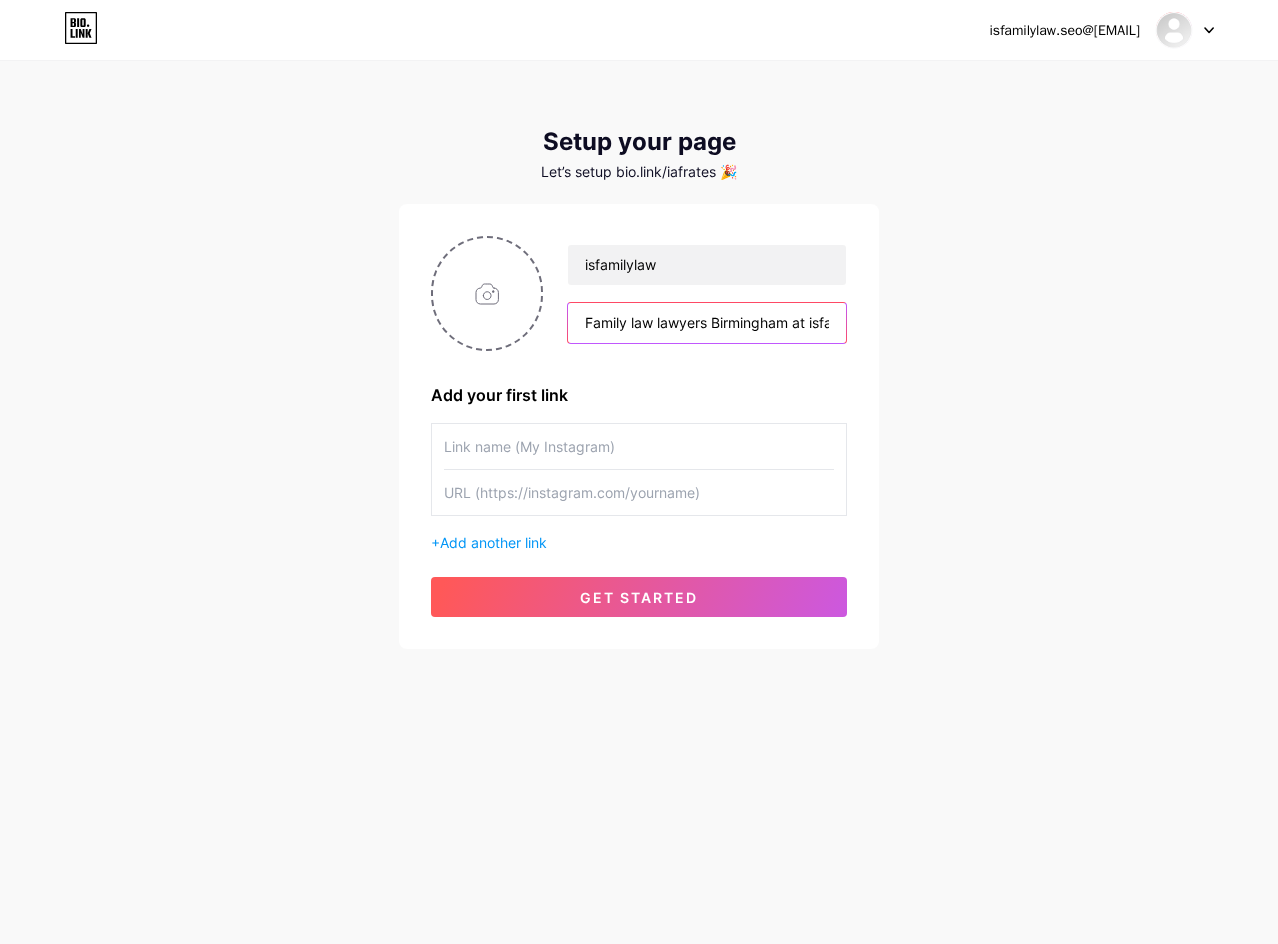 scroll, scrollTop: 0, scrollLeft: 1812, axis: horizontal 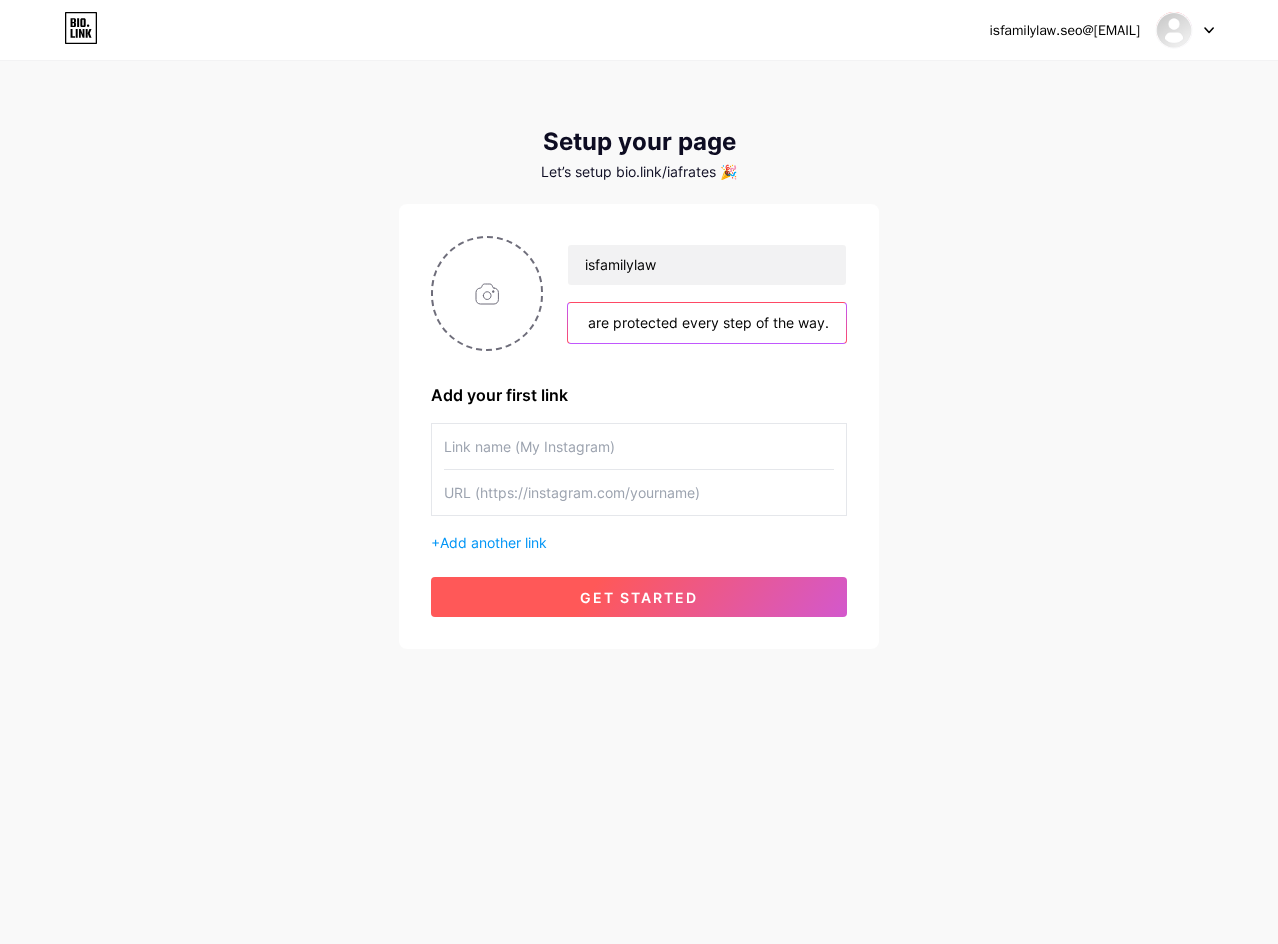 type on "Family law lawyers Birmingham at isfamilylaw in Clinton Township, [STATE] USA, provide expert legal services tailored to your family's needs. Our experienced divorce lawyers Birmingham are dedicated to guiding you through the complexities of divorce, ensuring your rights are protected every step of the way." 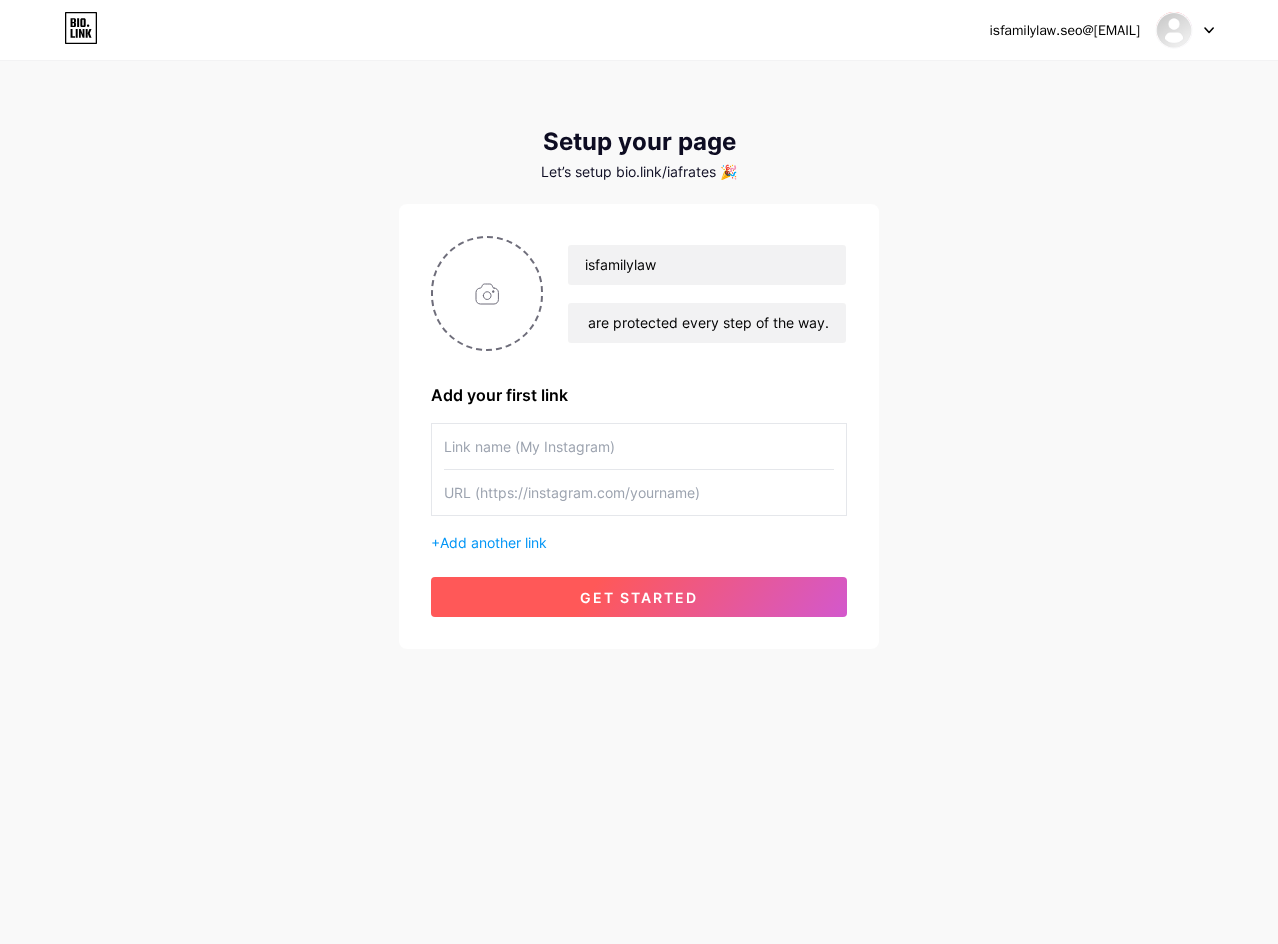 scroll, scrollTop: 0, scrollLeft: 0, axis: both 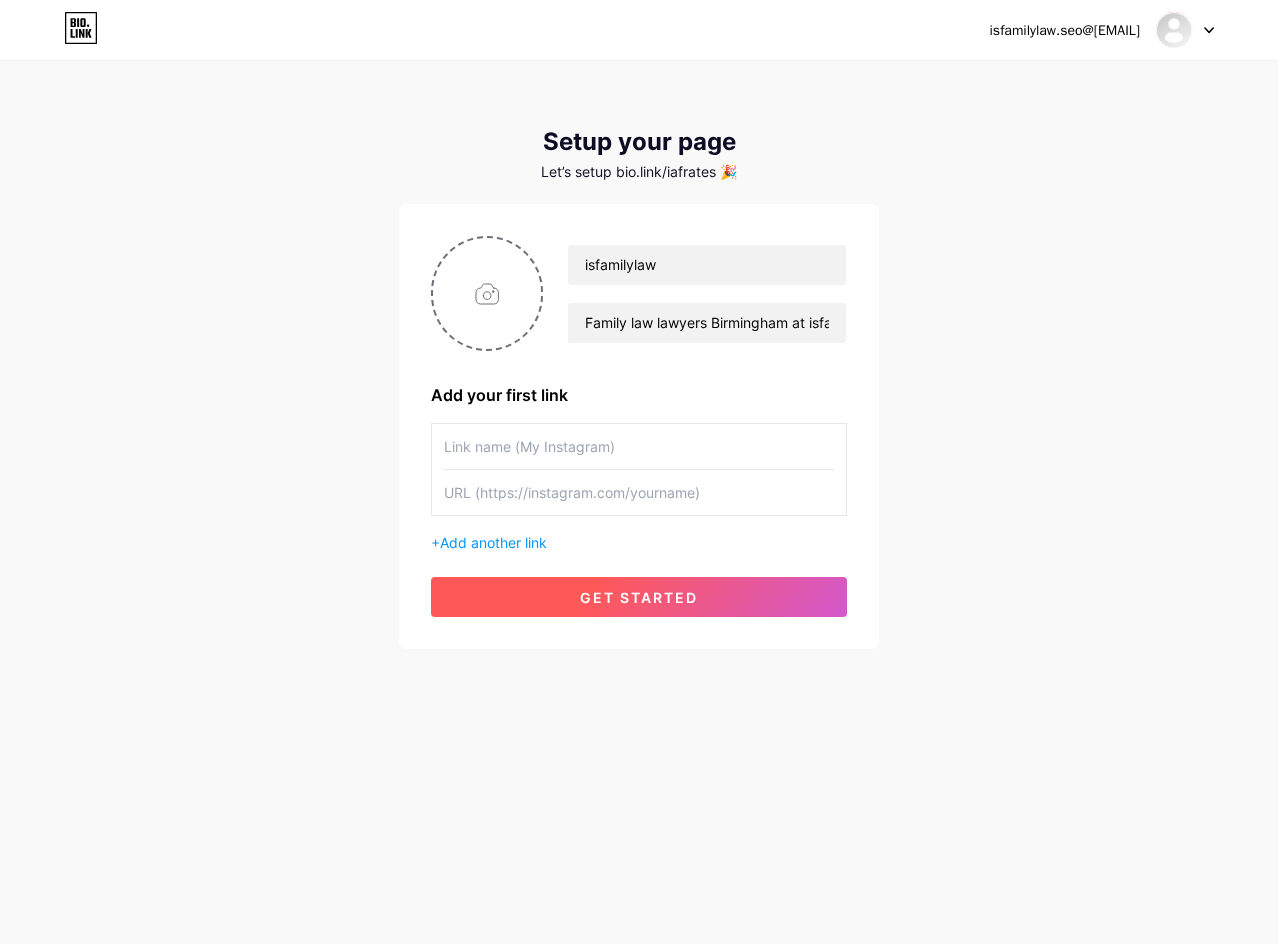 click on "get started" at bounding box center [639, 597] 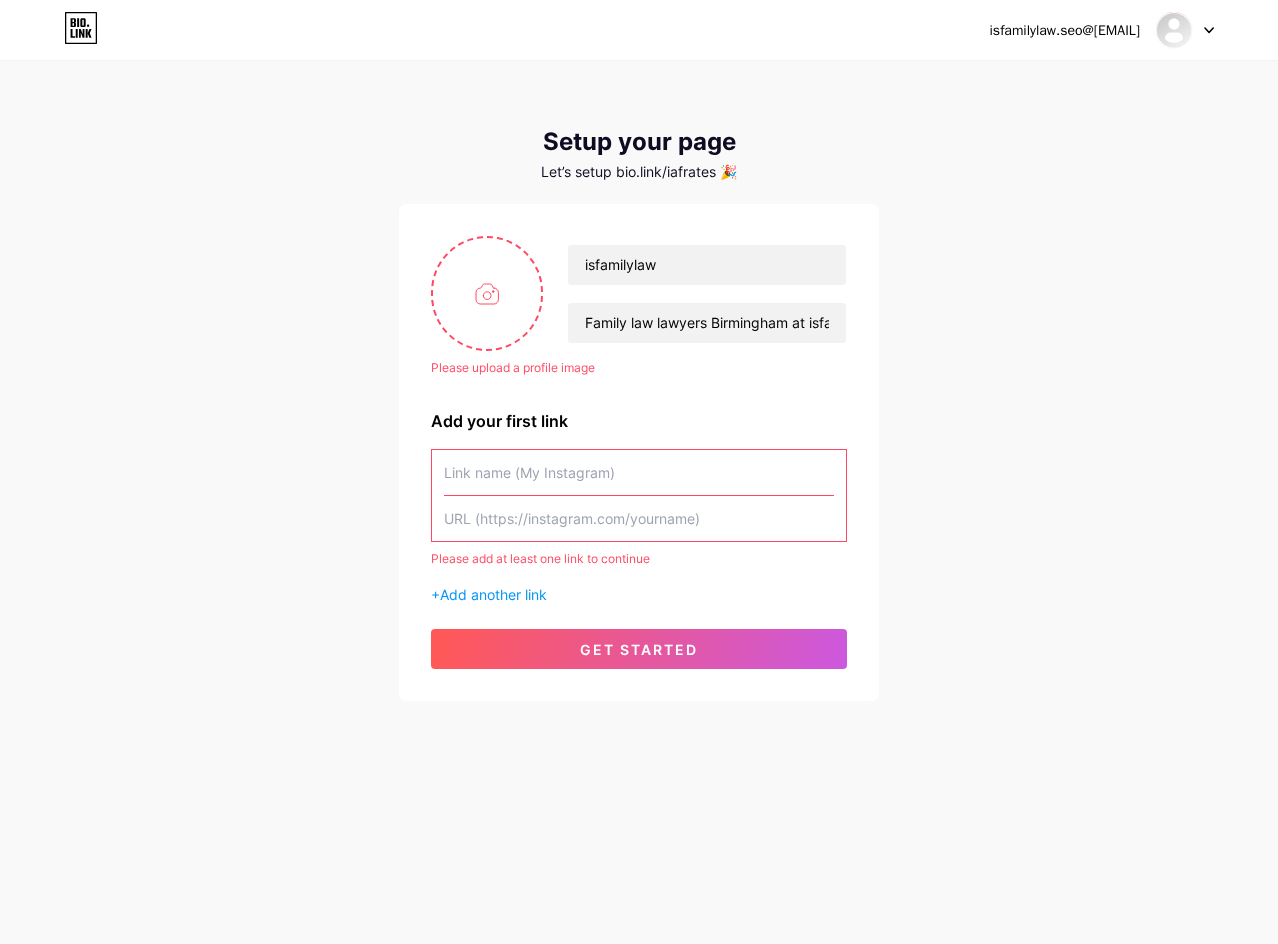 click at bounding box center [639, 518] 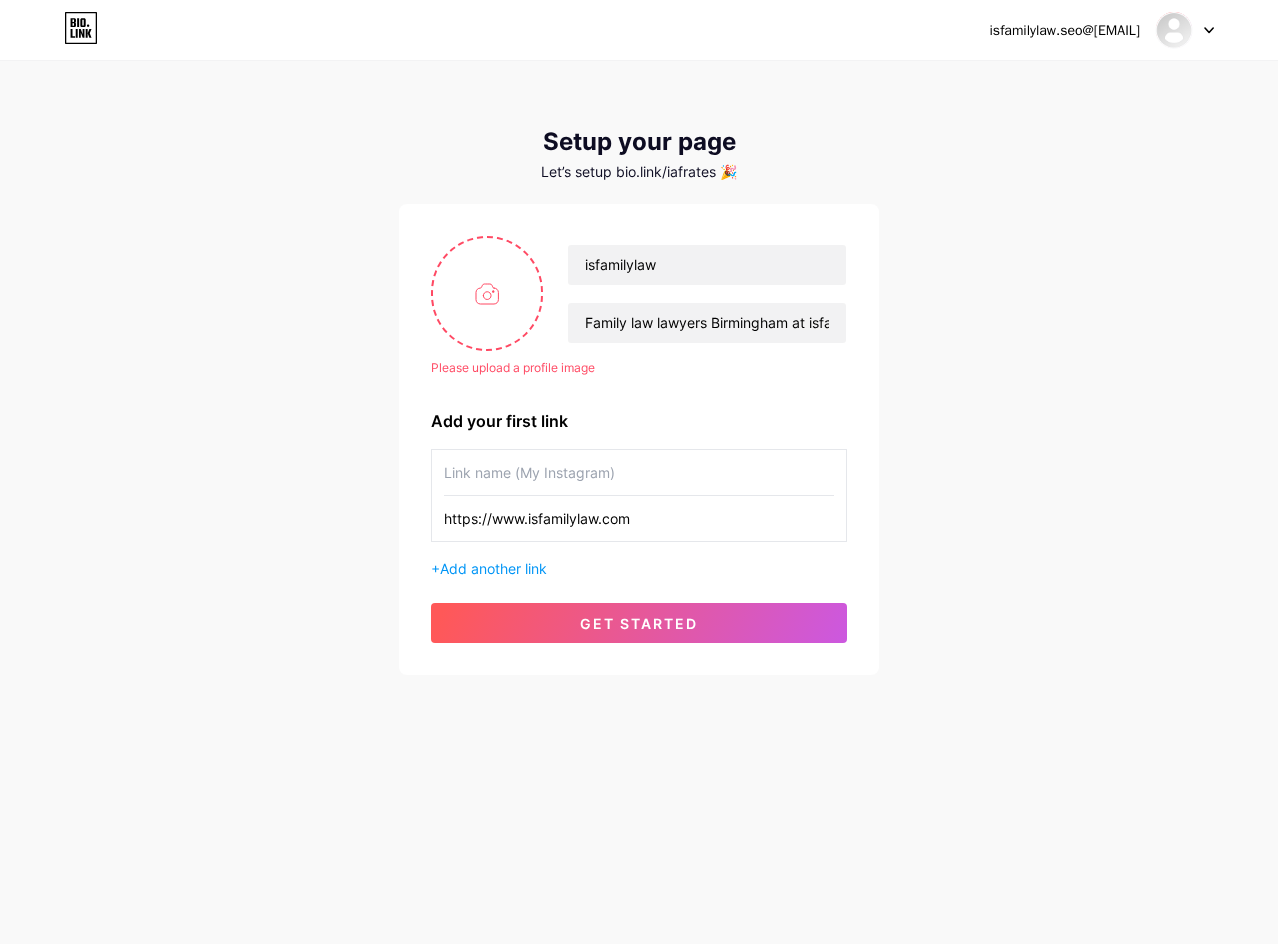 type on "https://www.isfamilylaw.com" 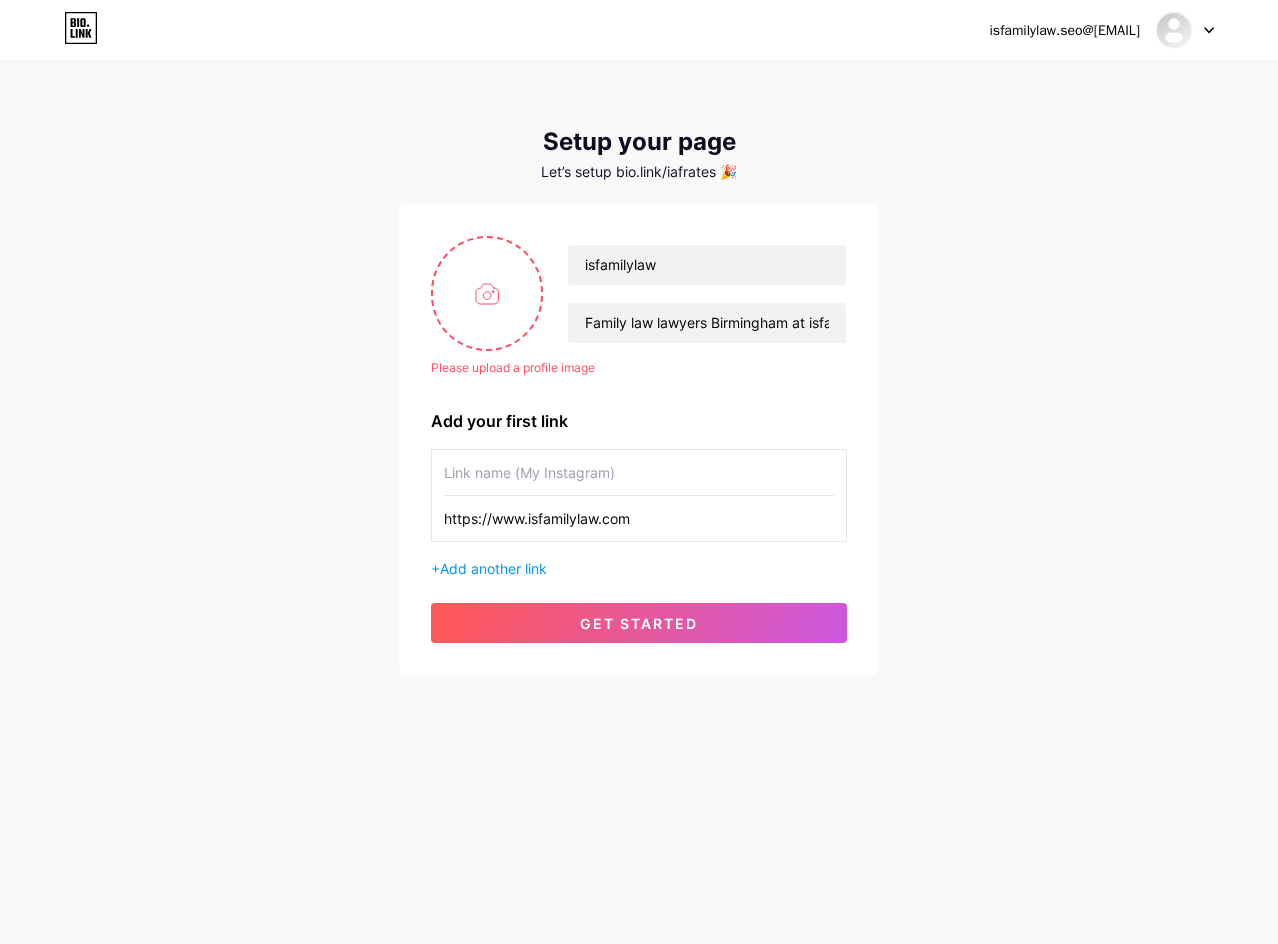 click at bounding box center [639, 472] 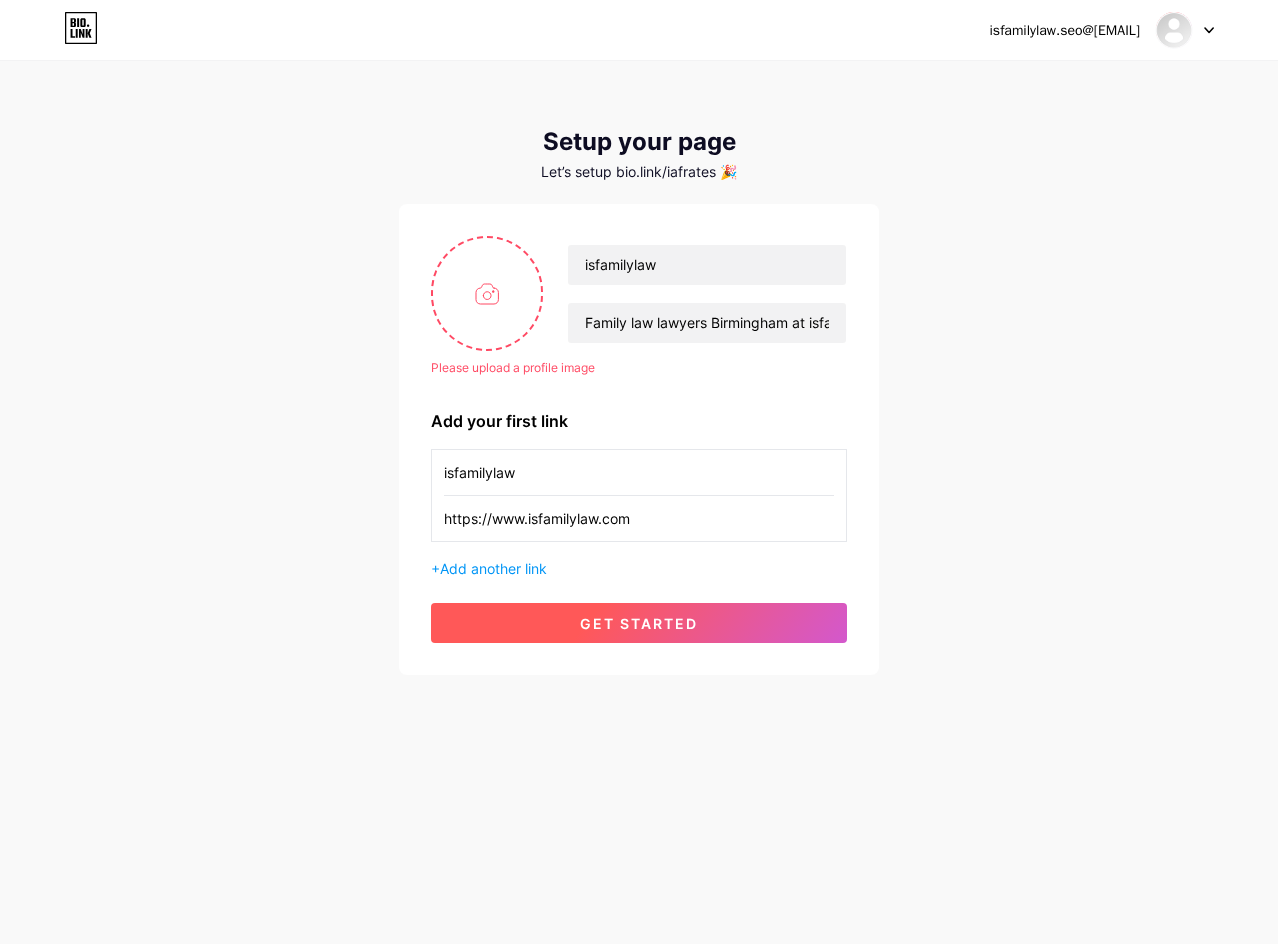 type on "isfamilylaw" 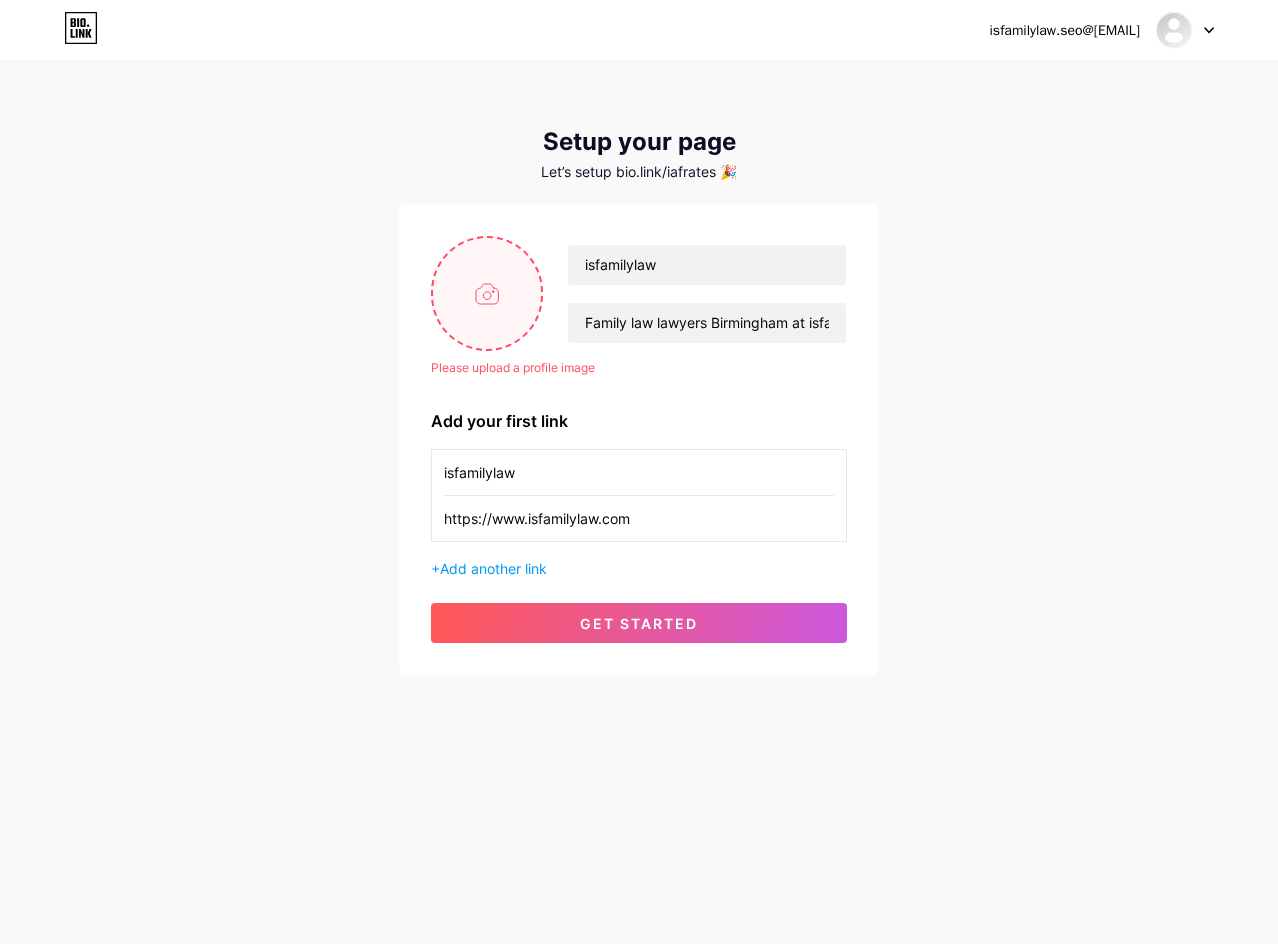 click at bounding box center (487, 293) 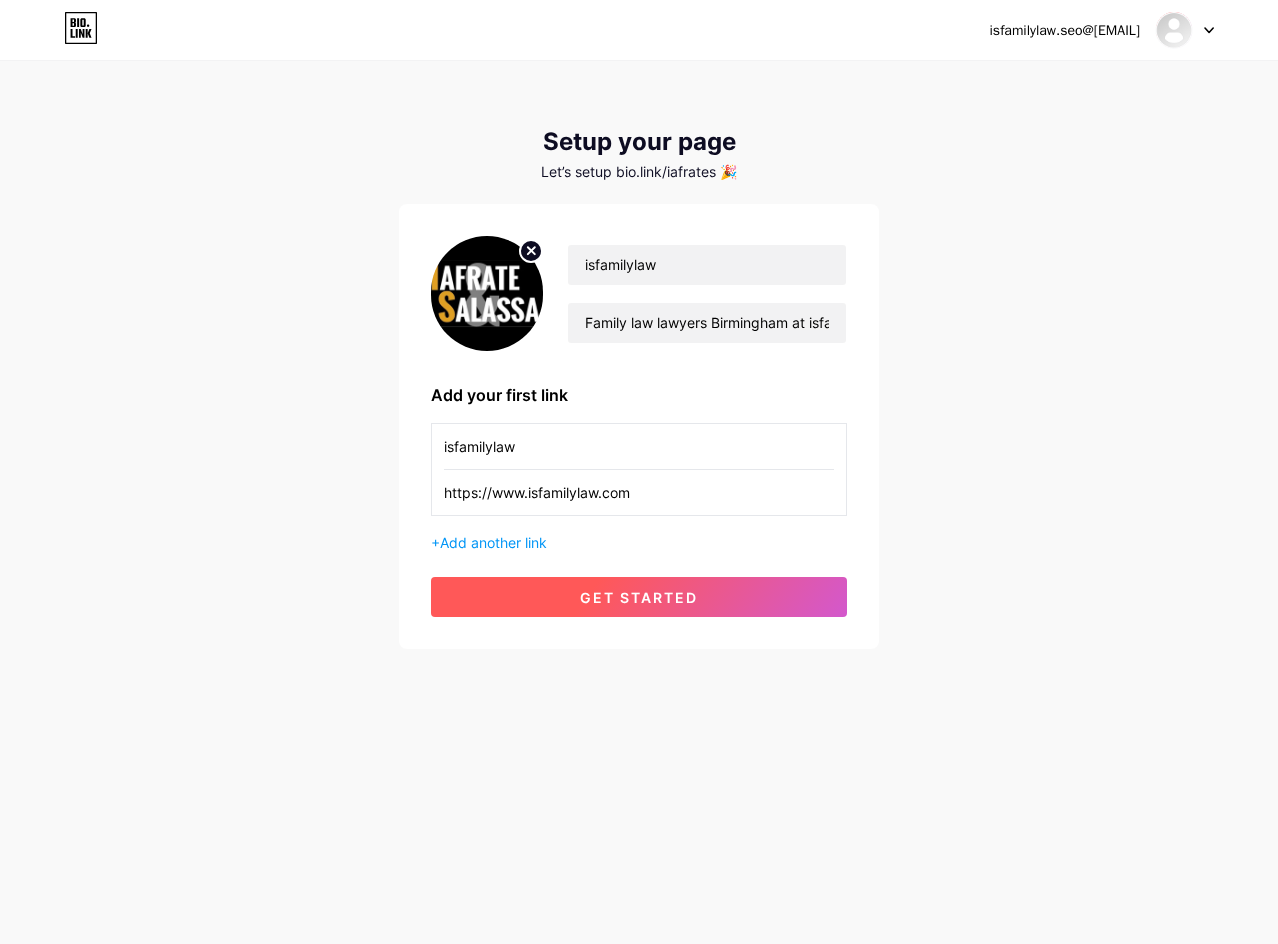 click on "get started" at bounding box center (639, 597) 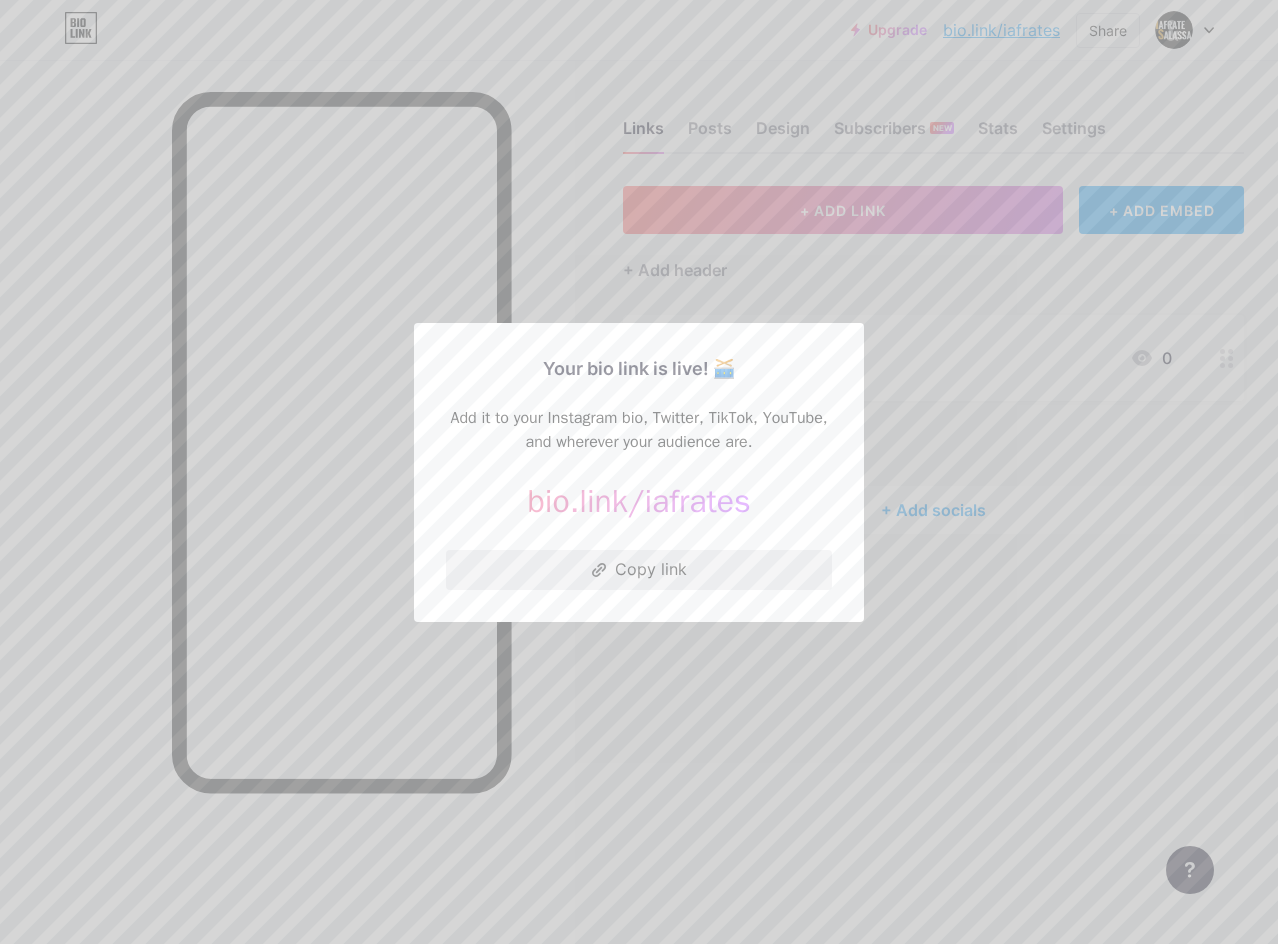 click on "Copy link" at bounding box center (639, 570) 